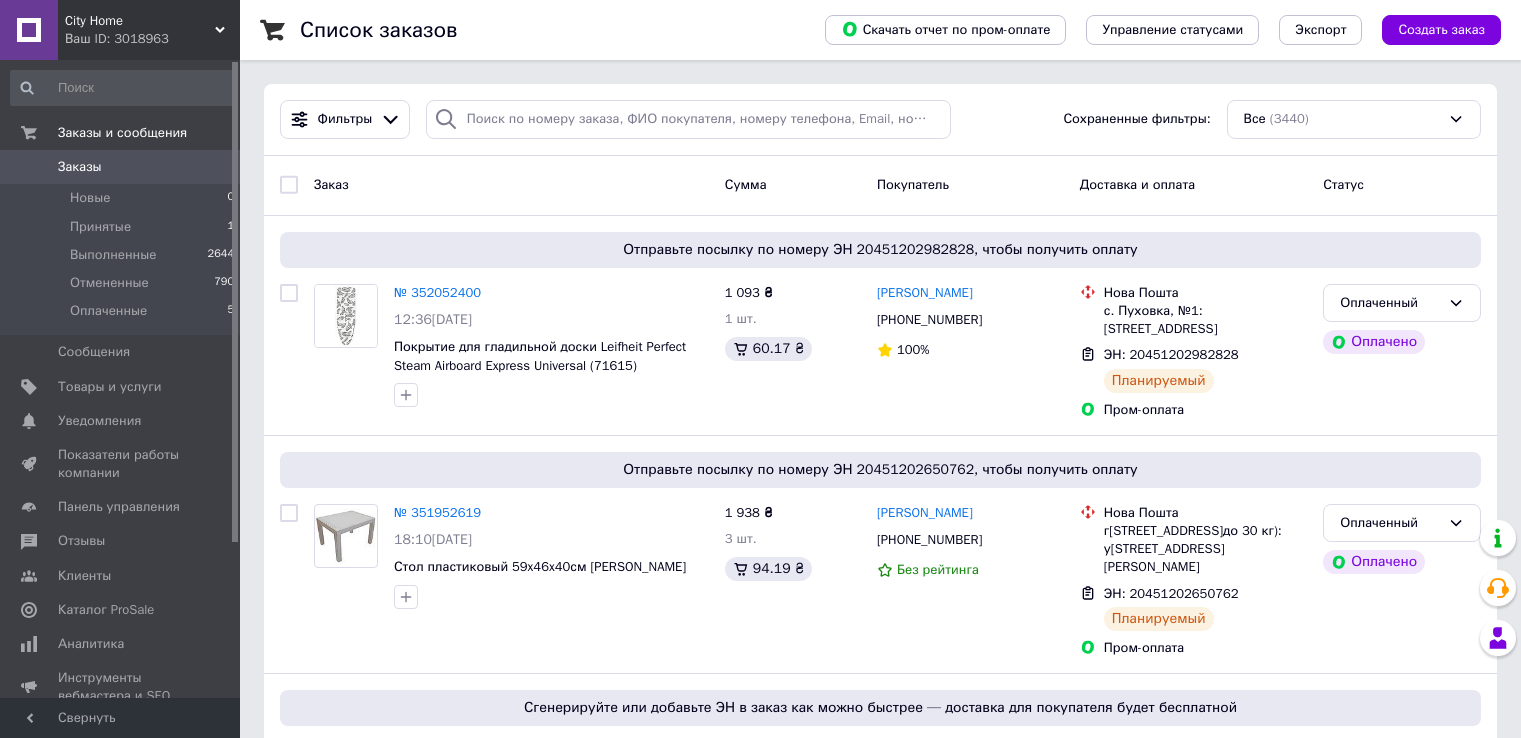 scroll, scrollTop: 0, scrollLeft: 0, axis: both 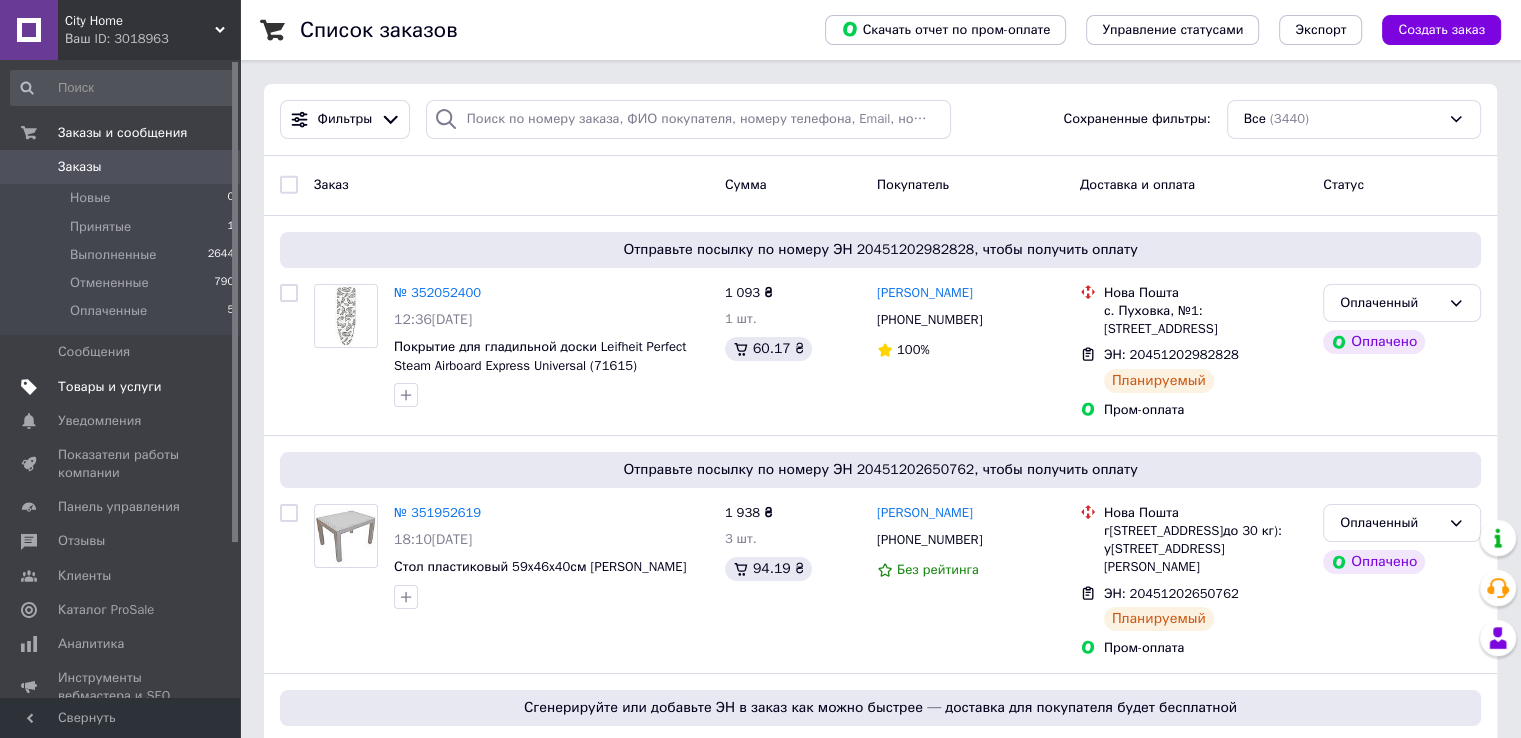 click on "Товары и услуги" at bounding box center [110, 387] 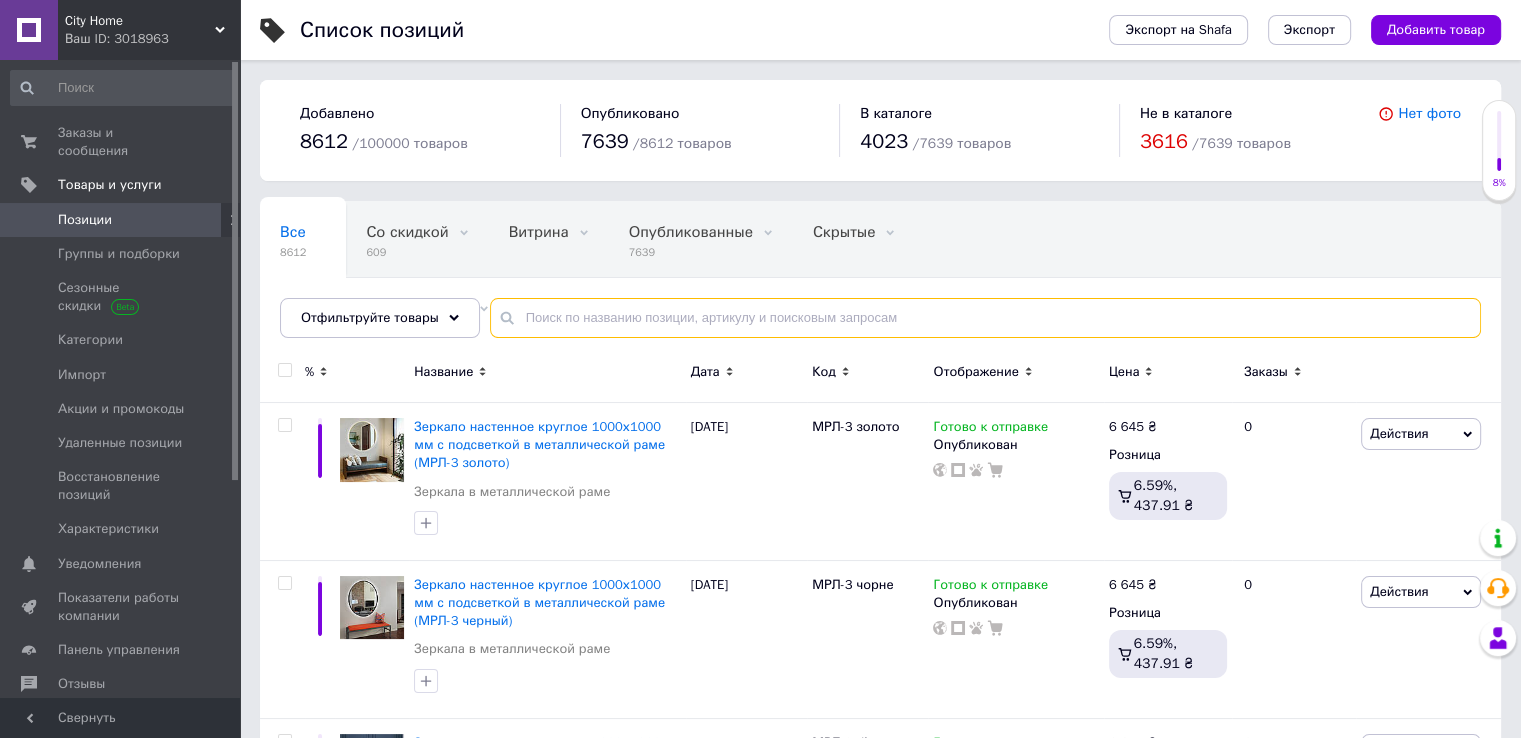 paste on "З 7" 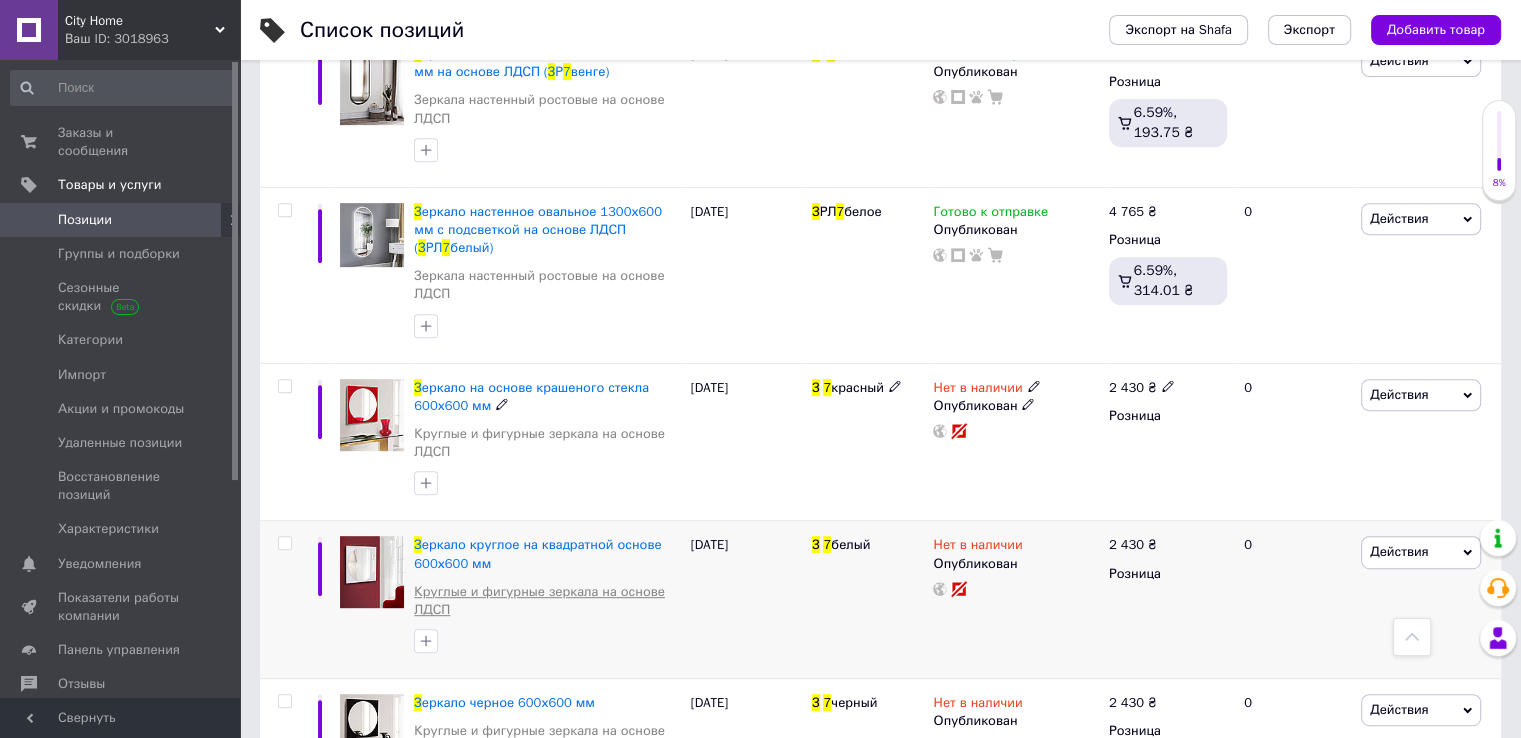 scroll, scrollTop: 1000, scrollLeft: 0, axis: vertical 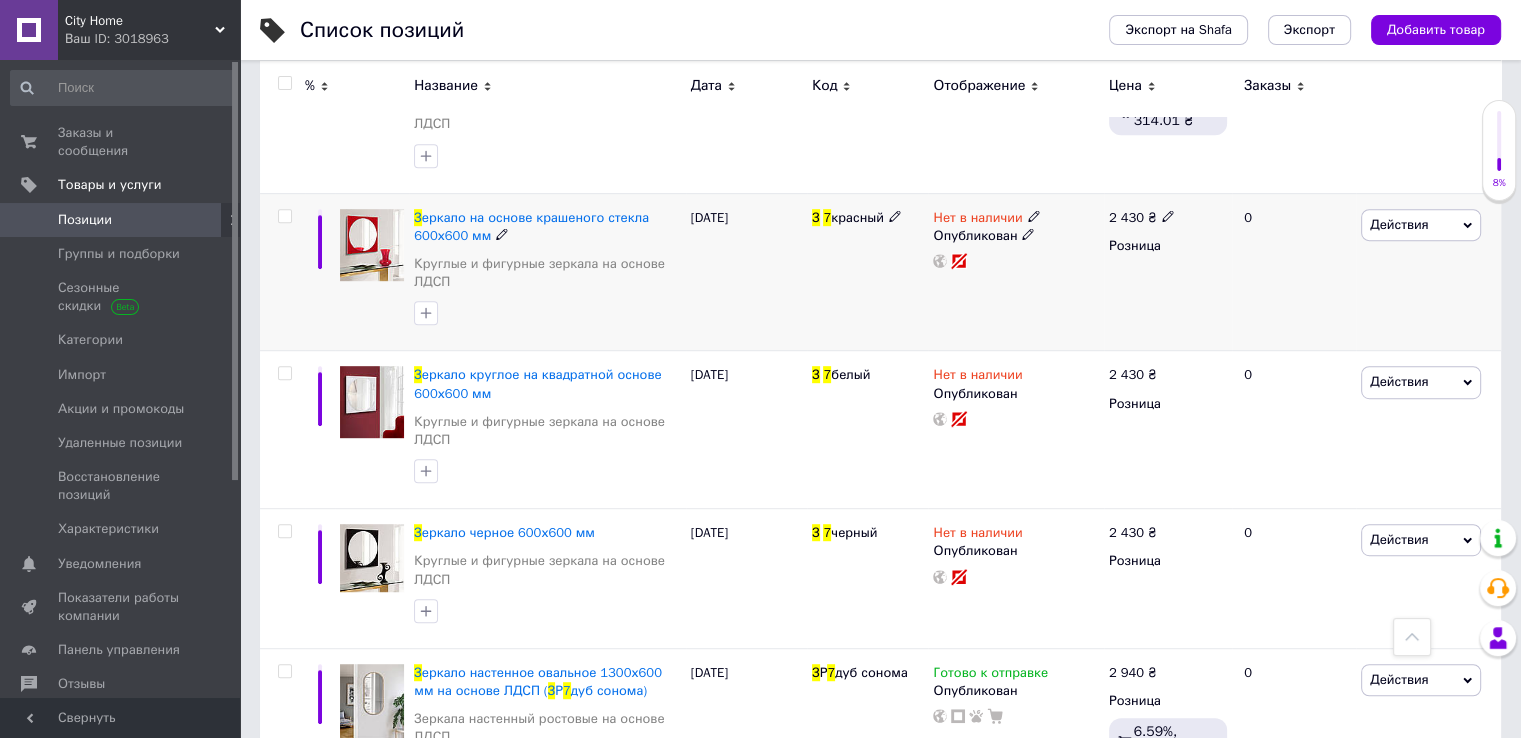 click 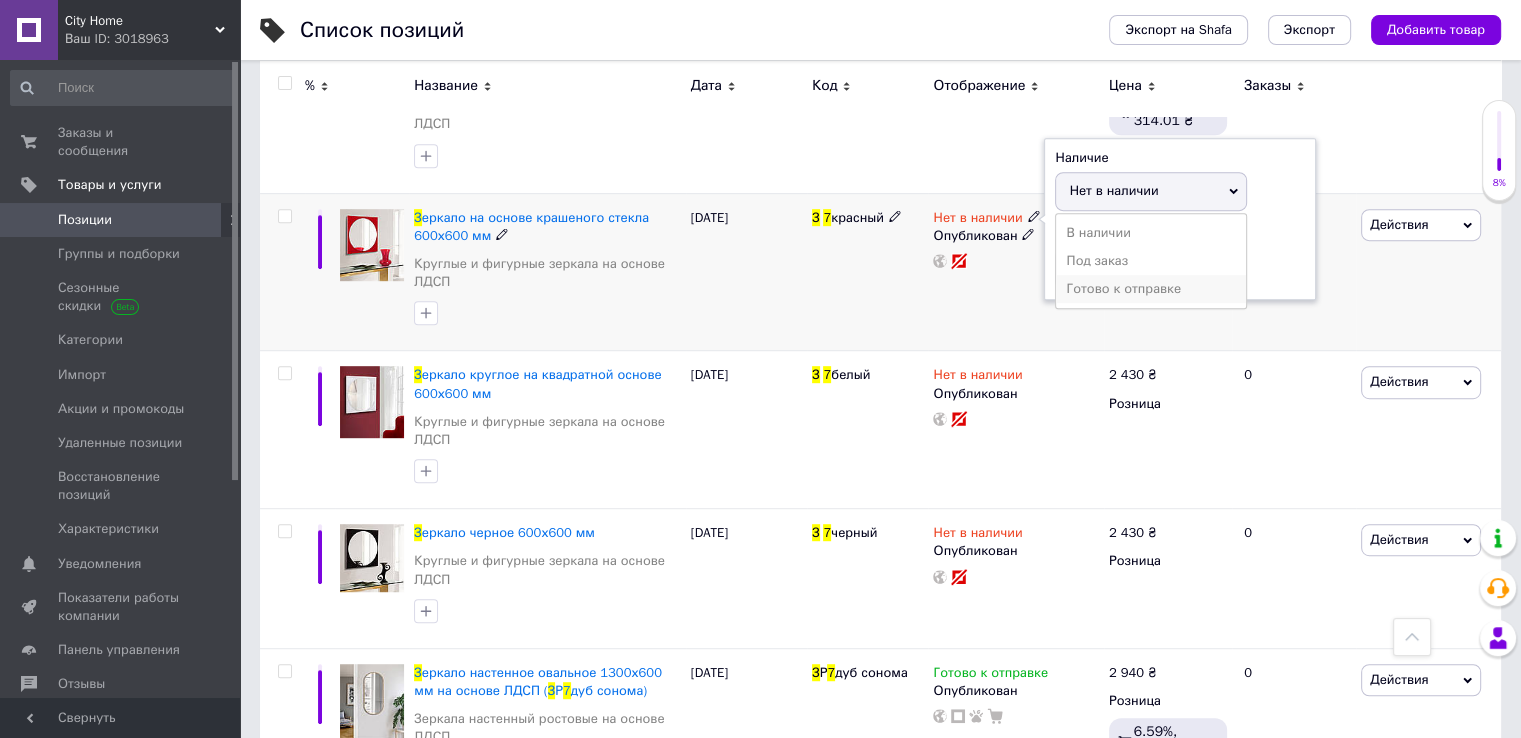 click on "Готово к отправке" at bounding box center (1151, 289) 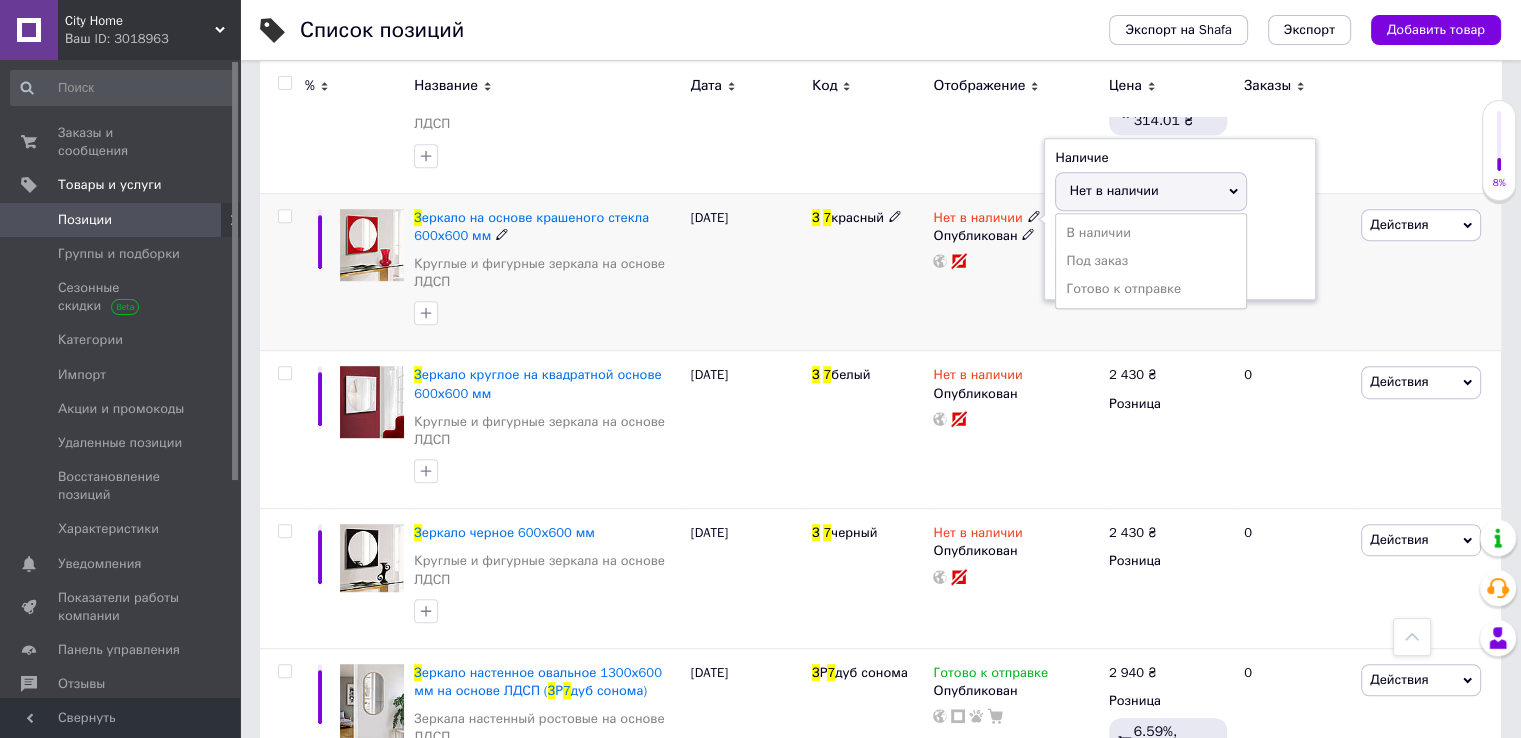click on "Нет в наличии Наличие Нет в наличии В наличии Под заказ Готово к отправке Остатки шт. Опубликован" at bounding box center [1015, 272] 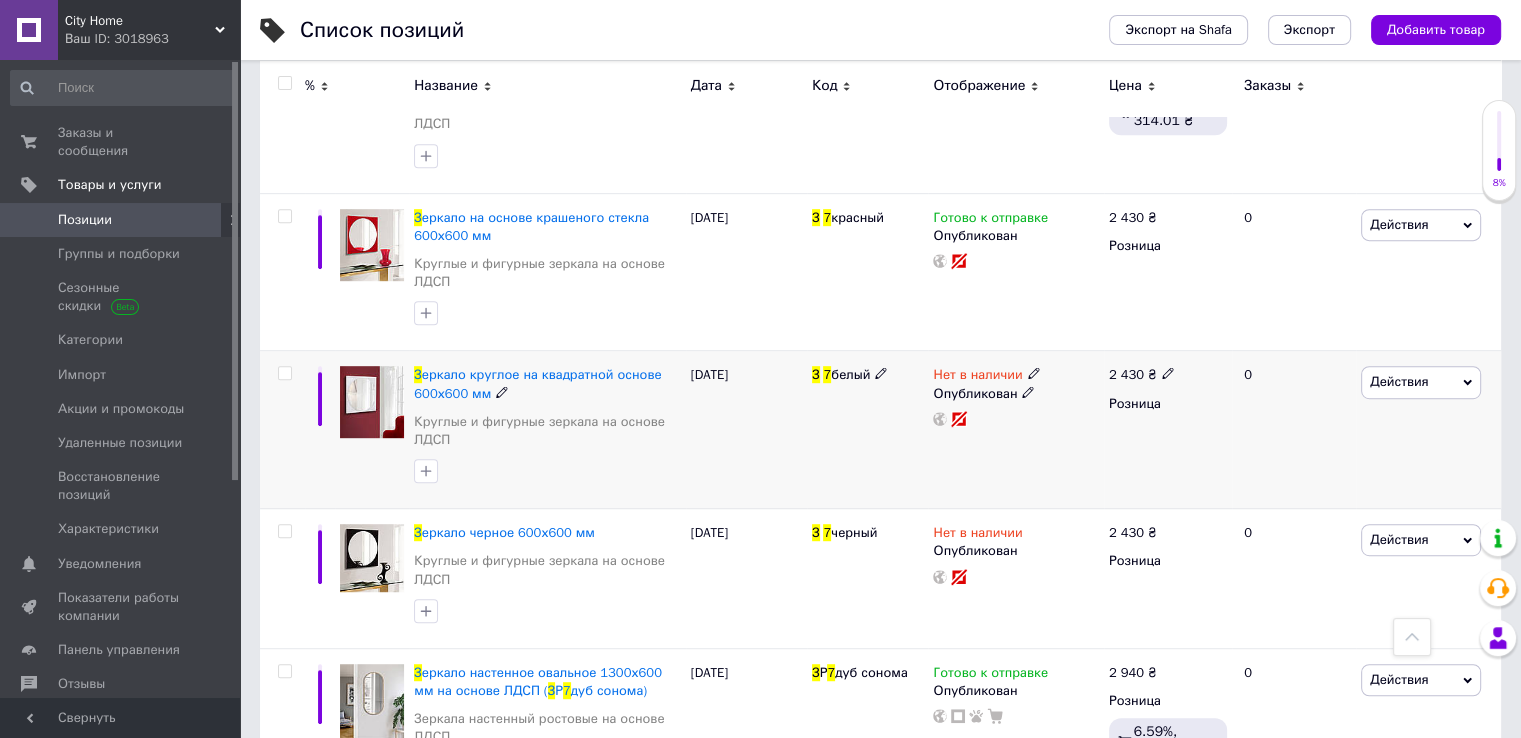 click 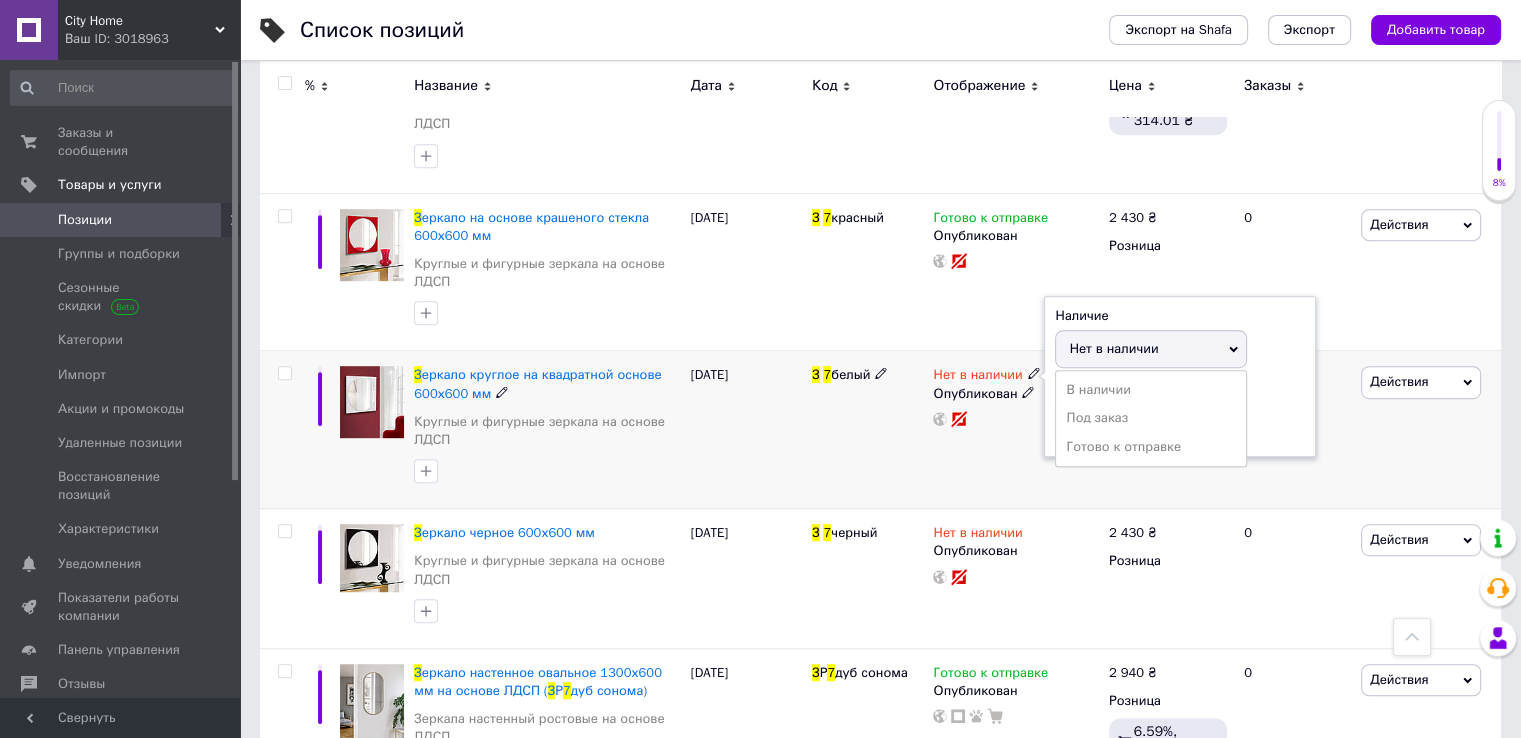 drag, startPoint x: 1088, startPoint y: 425, endPoint x: 1004, endPoint y: 433, distance: 84.38009 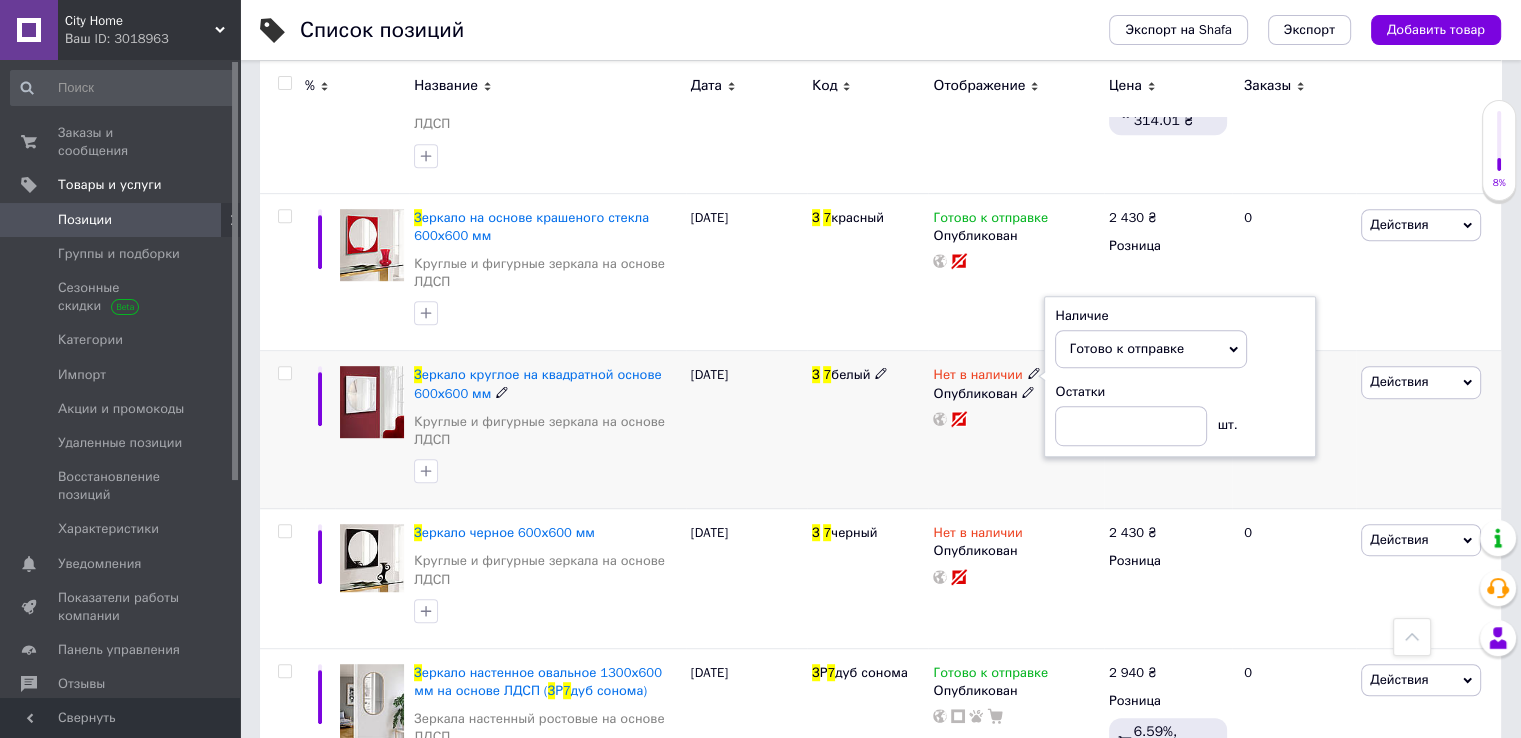 click on "З   7  белый" at bounding box center (867, 430) 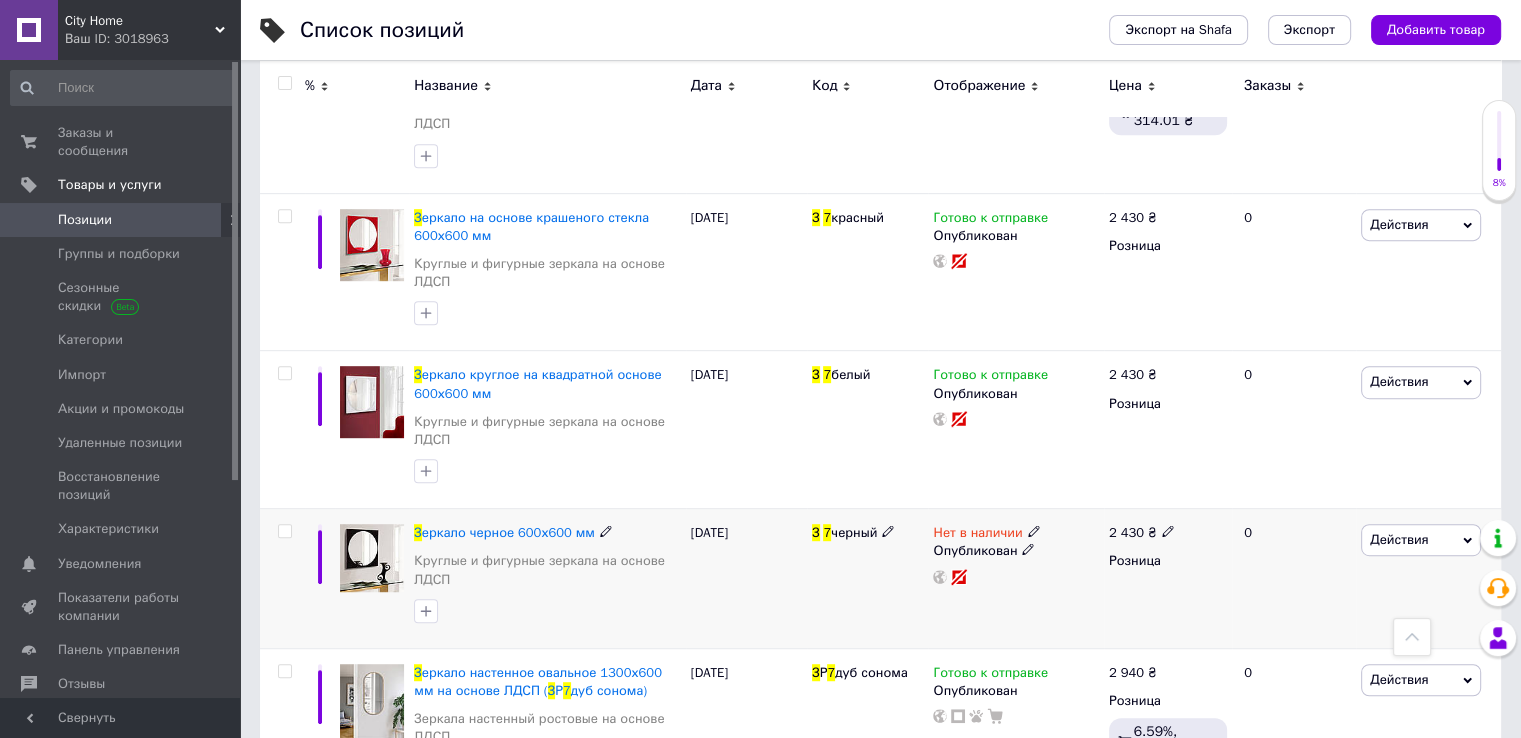 click 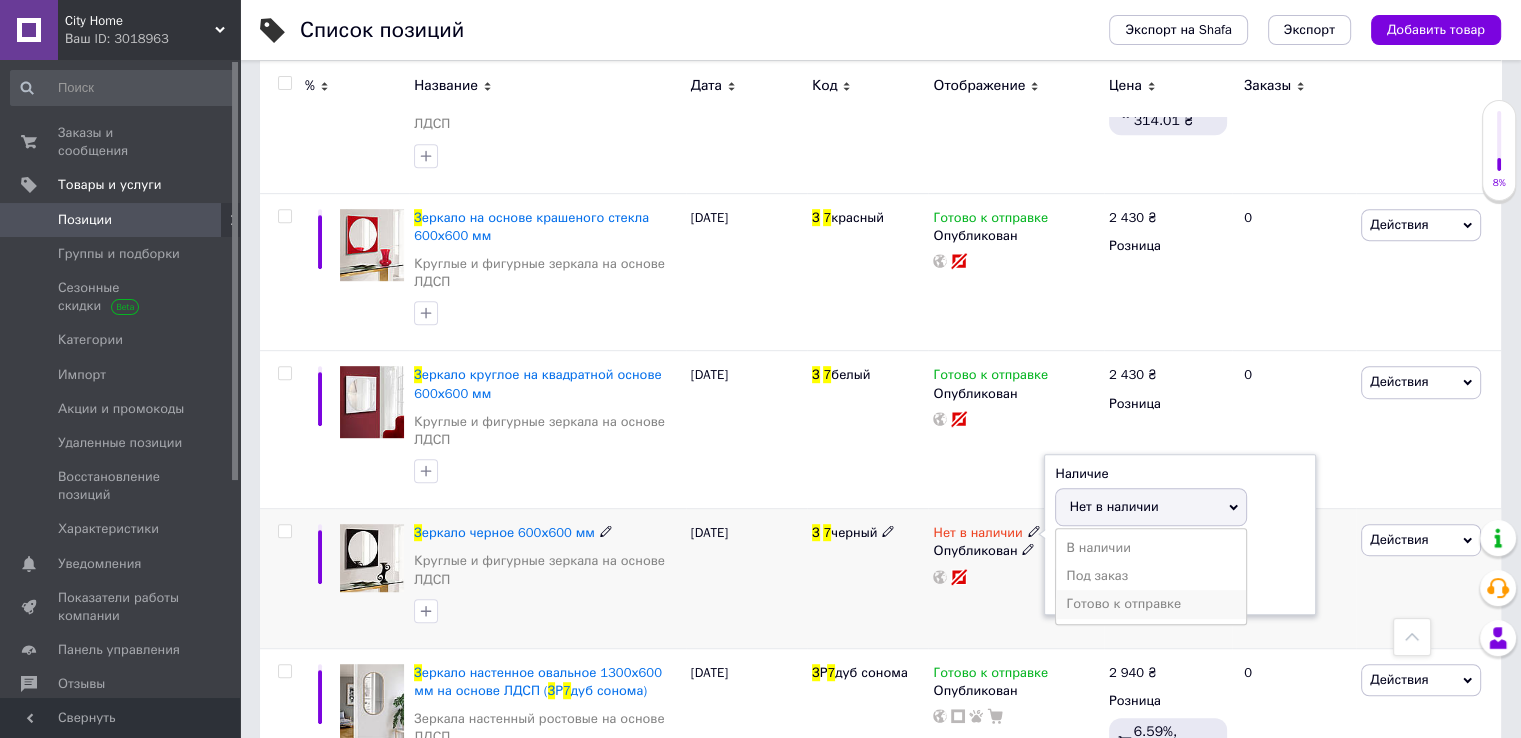 click on "Готово к отправке" at bounding box center (1151, 604) 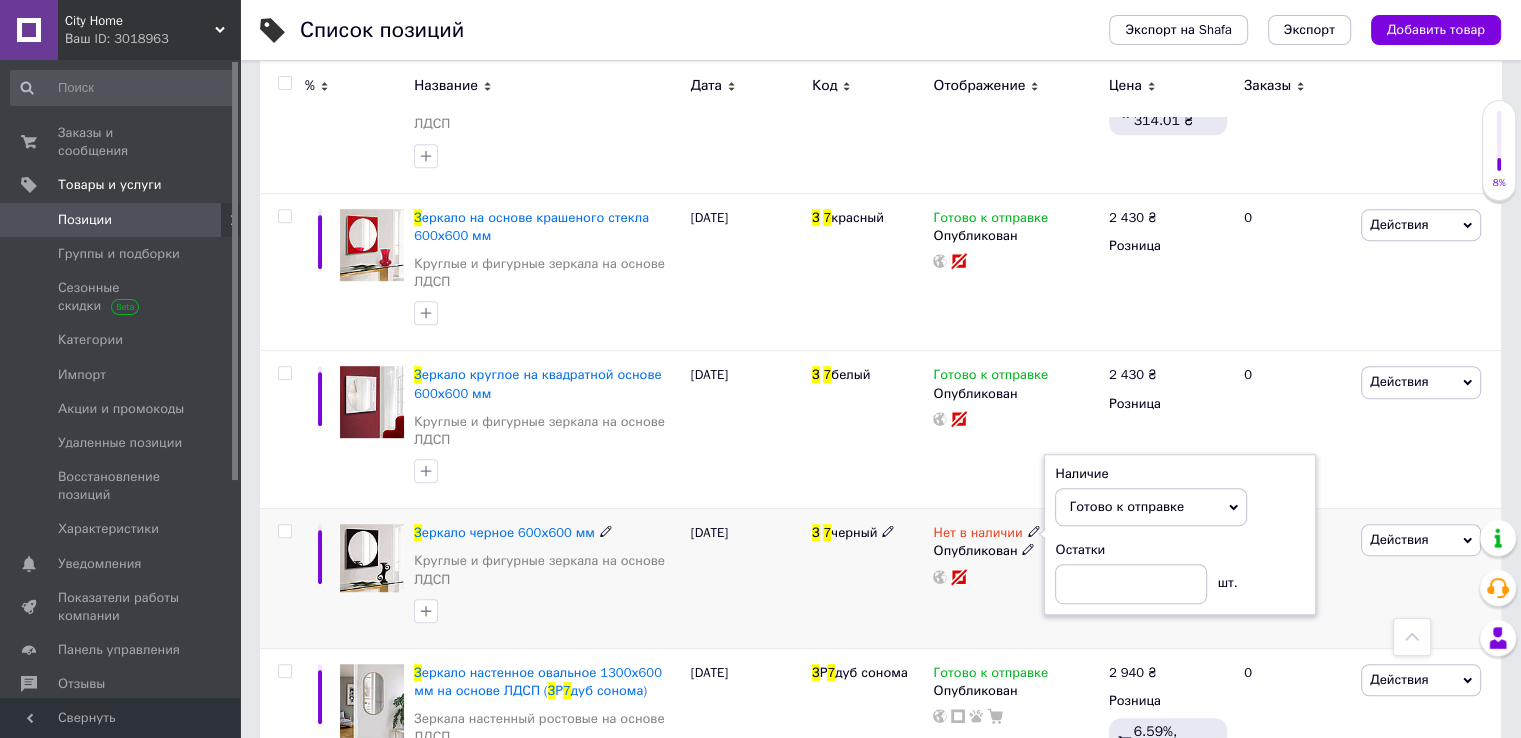 click on "[DATE]" at bounding box center [746, 579] 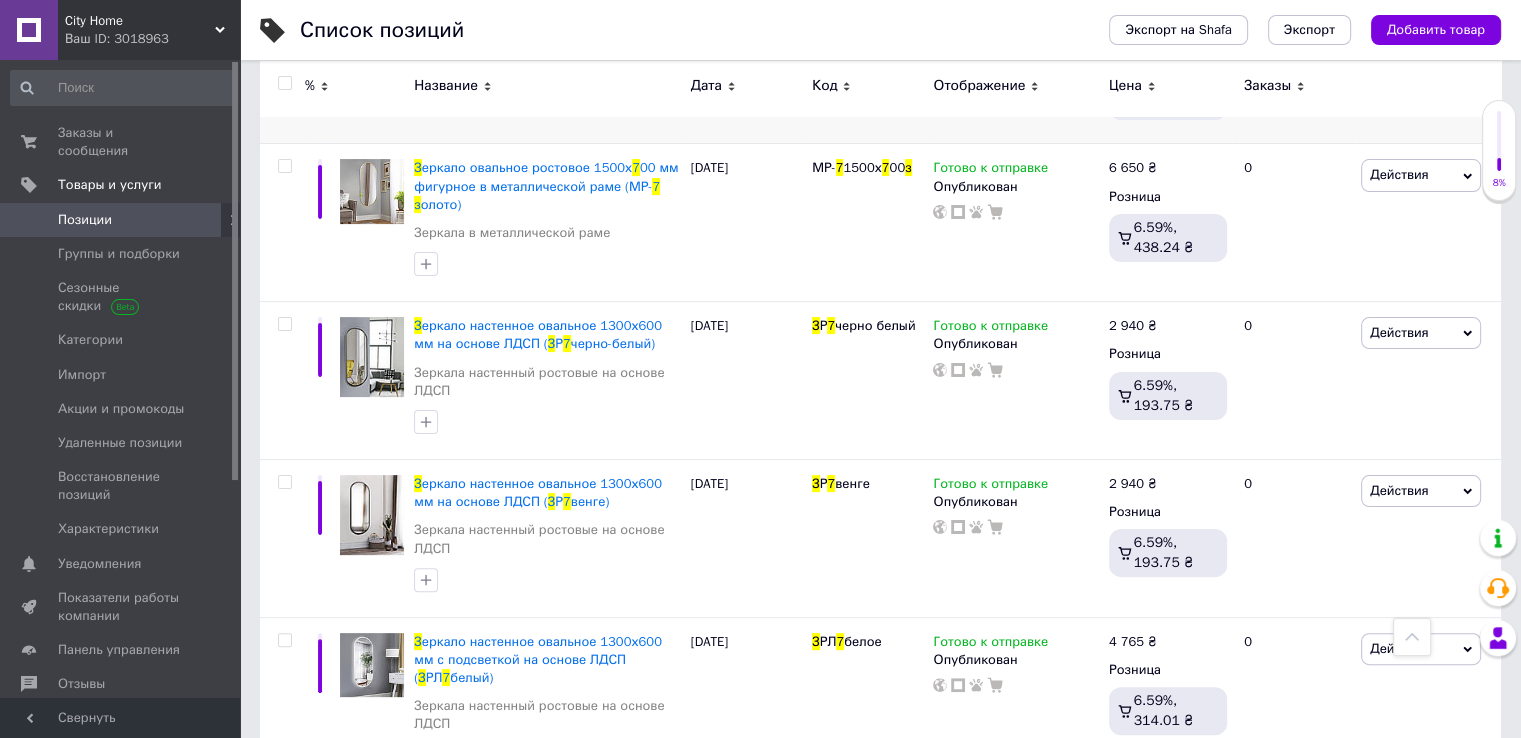 scroll, scrollTop: 0, scrollLeft: 0, axis: both 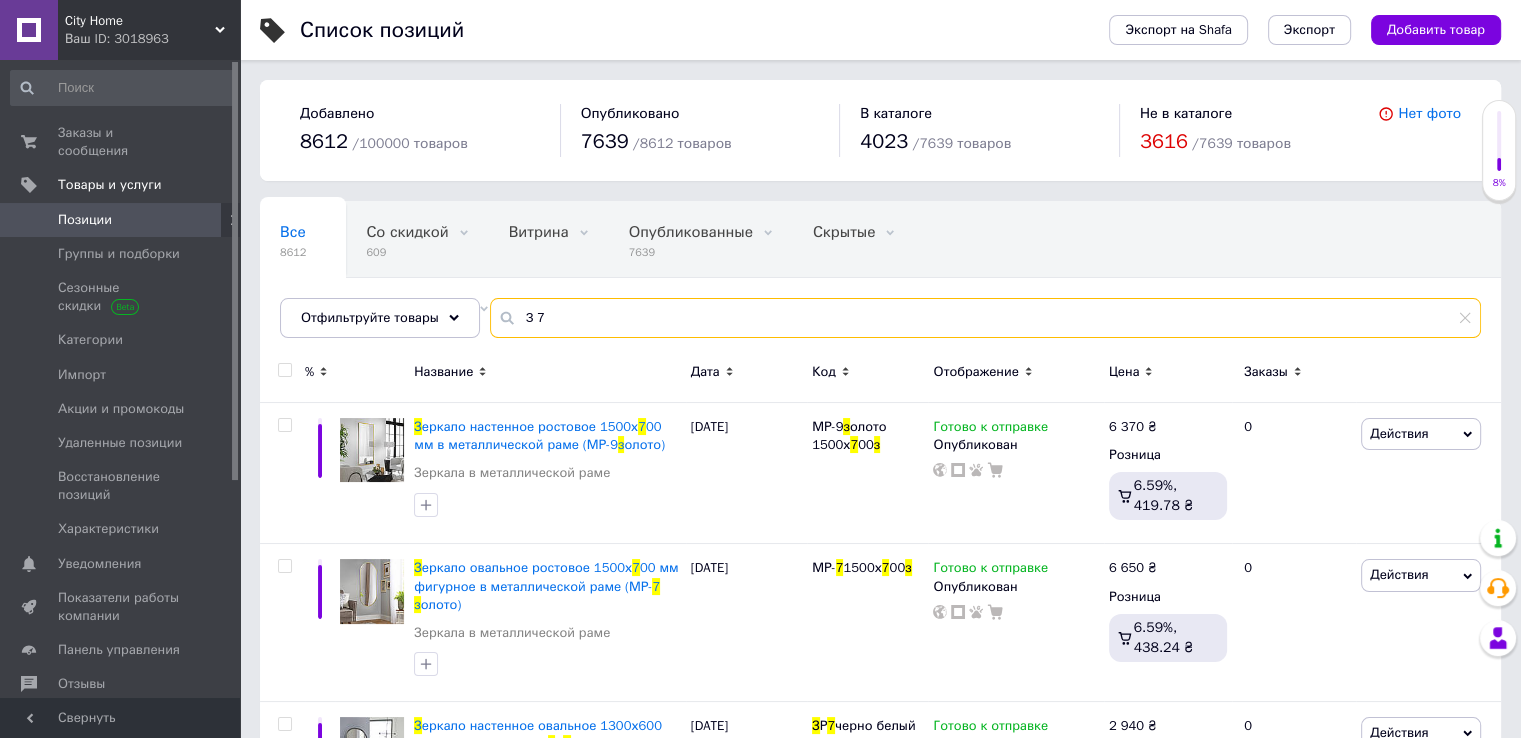drag, startPoint x: 587, startPoint y: 305, endPoint x: 509, endPoint y: 309, distance: 78.10249 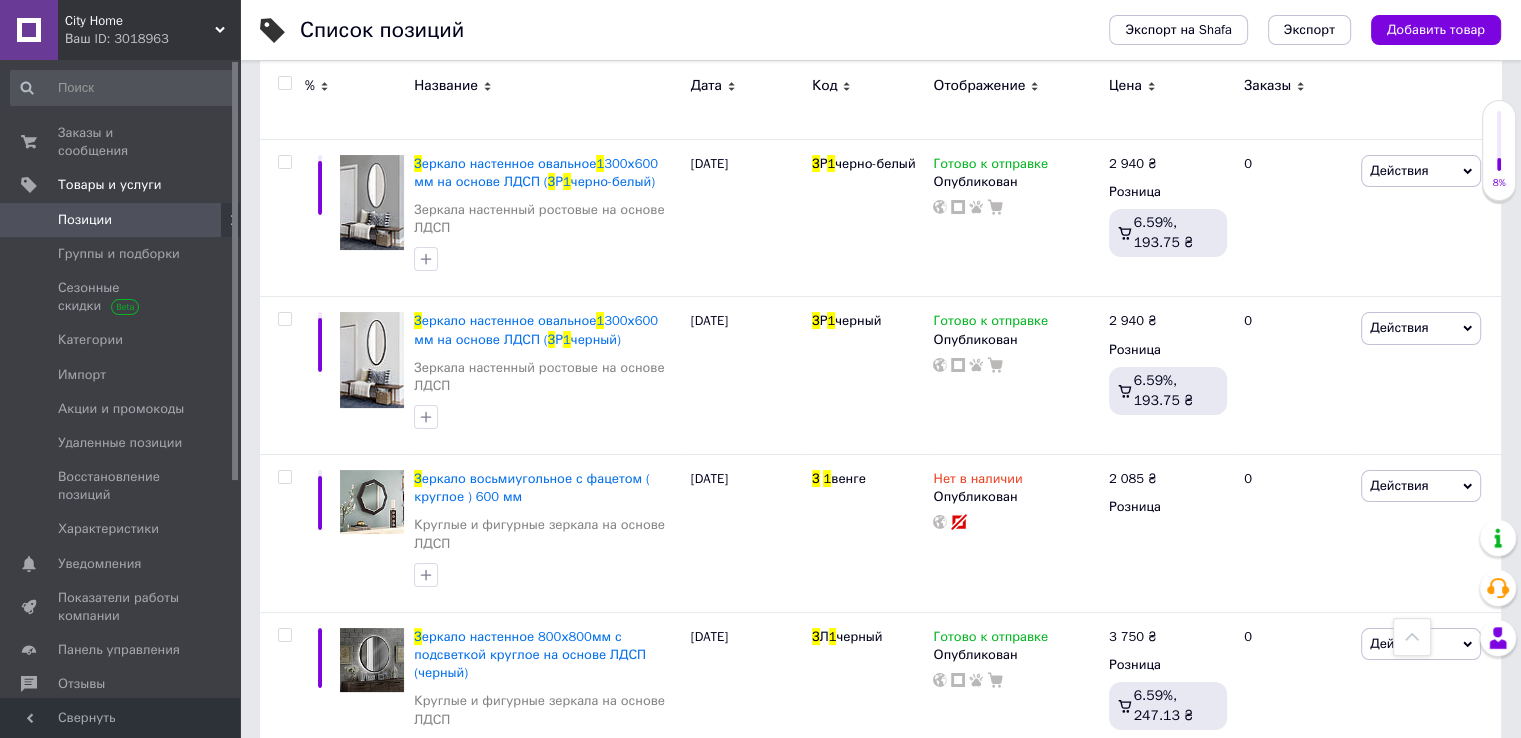 scroll, scrollTop: 7866, scrollLeft: 0, axis: vertical 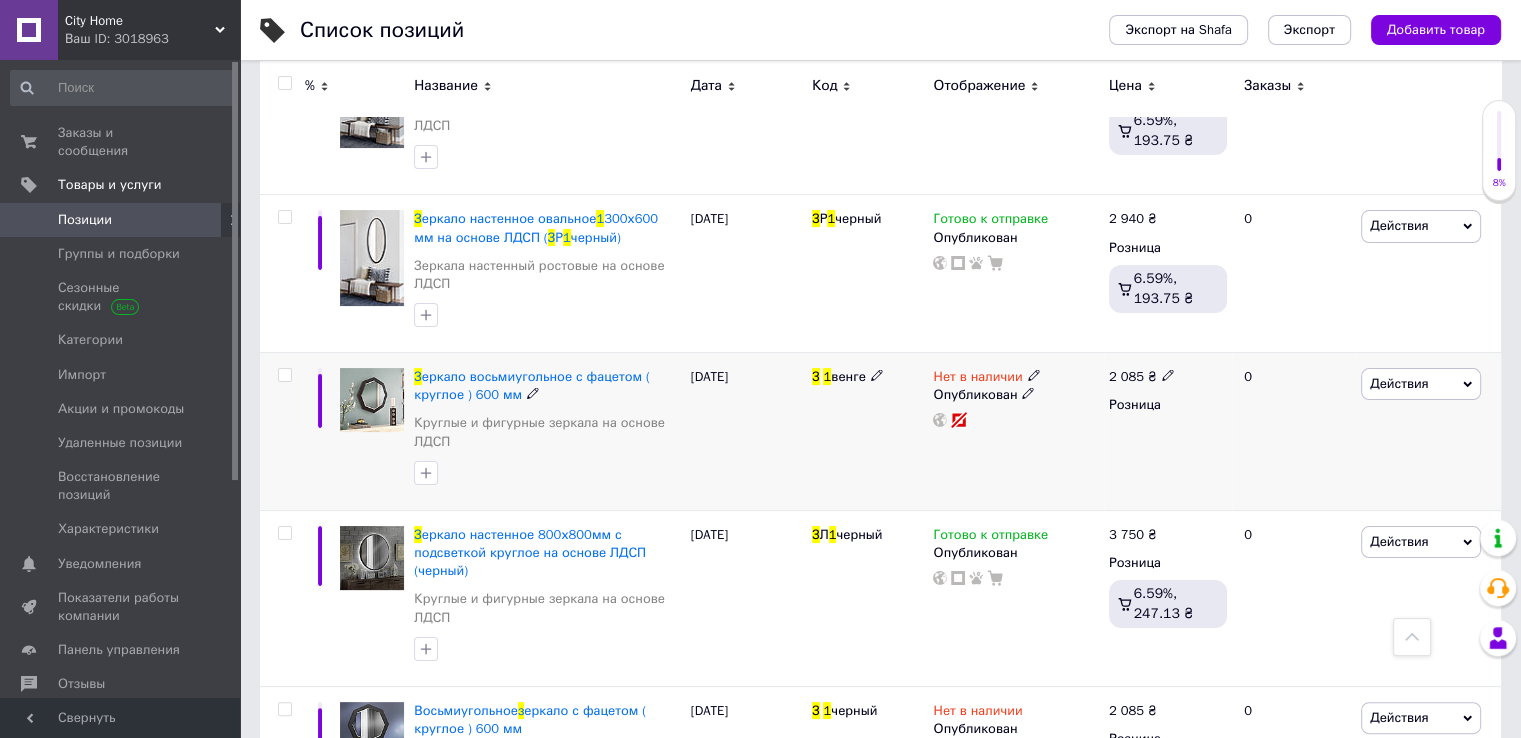 type on "З 1" 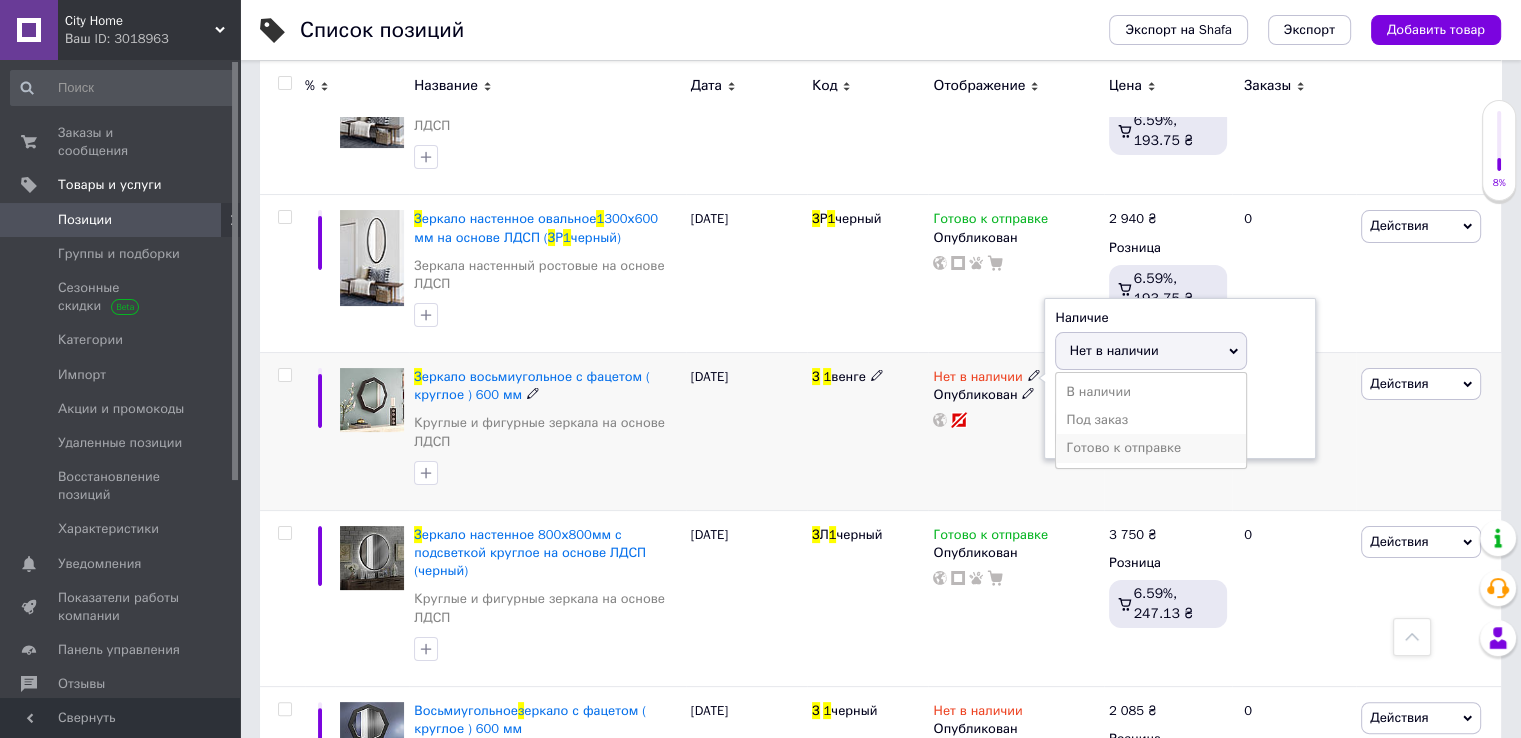 click on "Готово к отправке" at bounding box center (1151, 448) 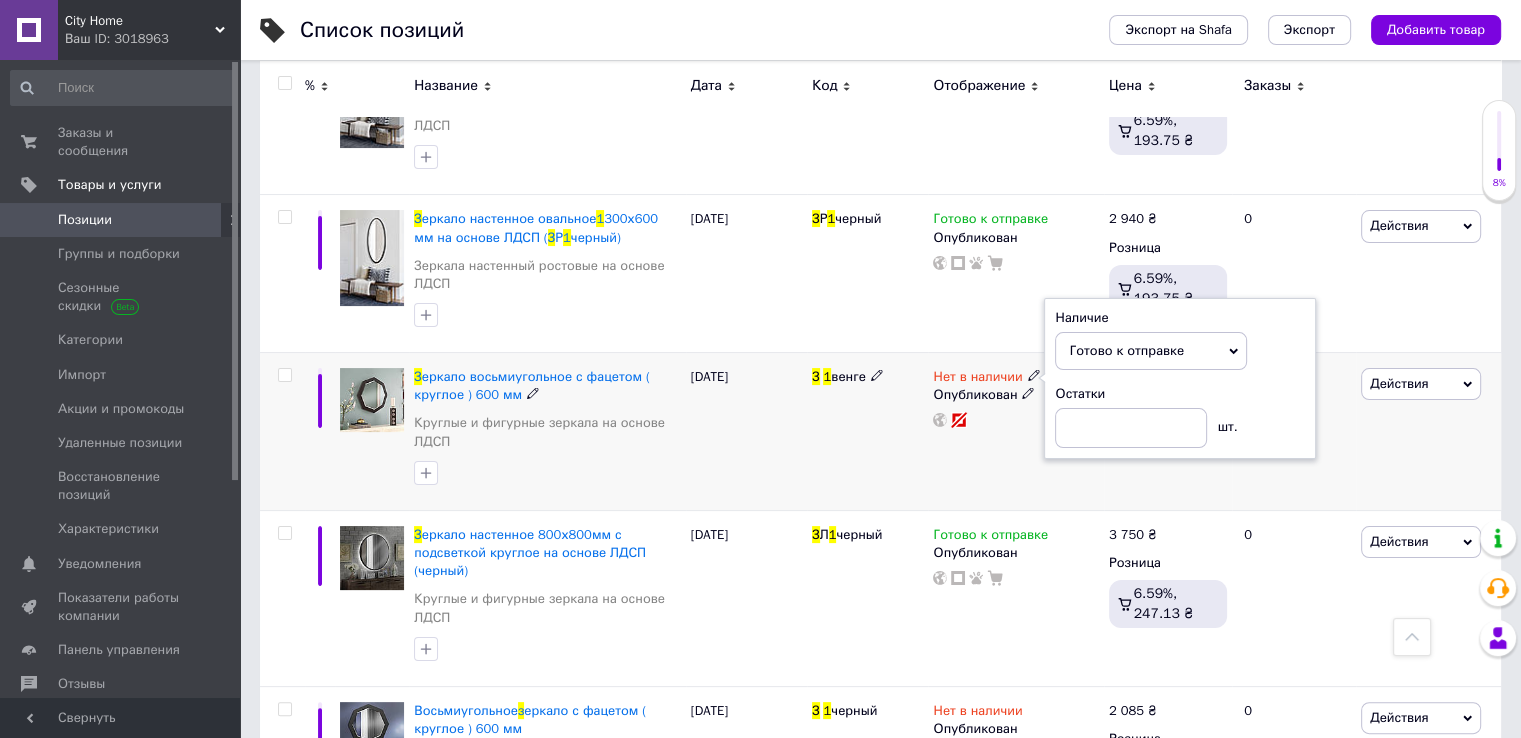 click on "Нет в наличии Наличие Готово к отправке В наличии Нет в наличии Под заказ Остатки шт. Опубликован" at bounding box center (1015, 432) 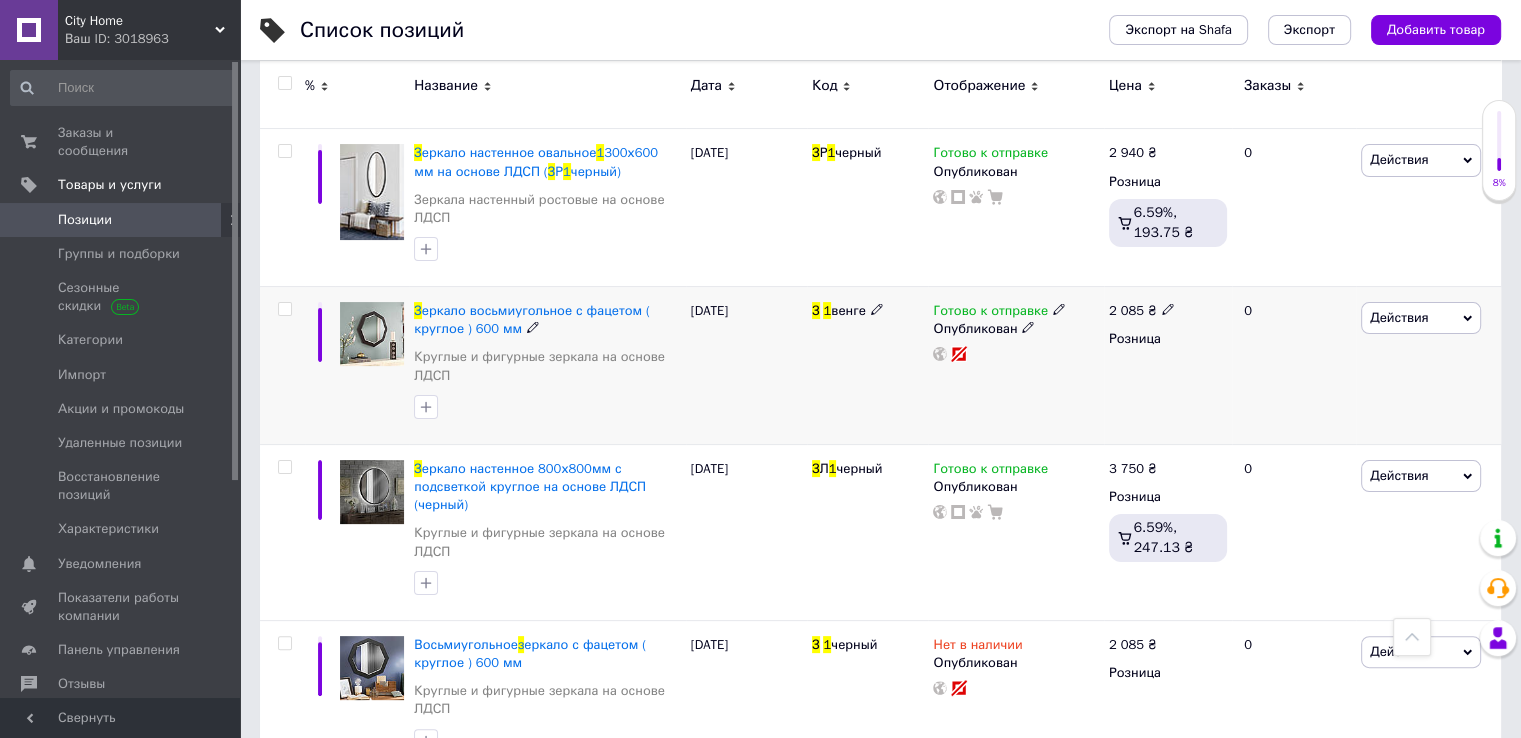 scroll, scrollTop: 7933, scrollLeft: 0, axis: vertical 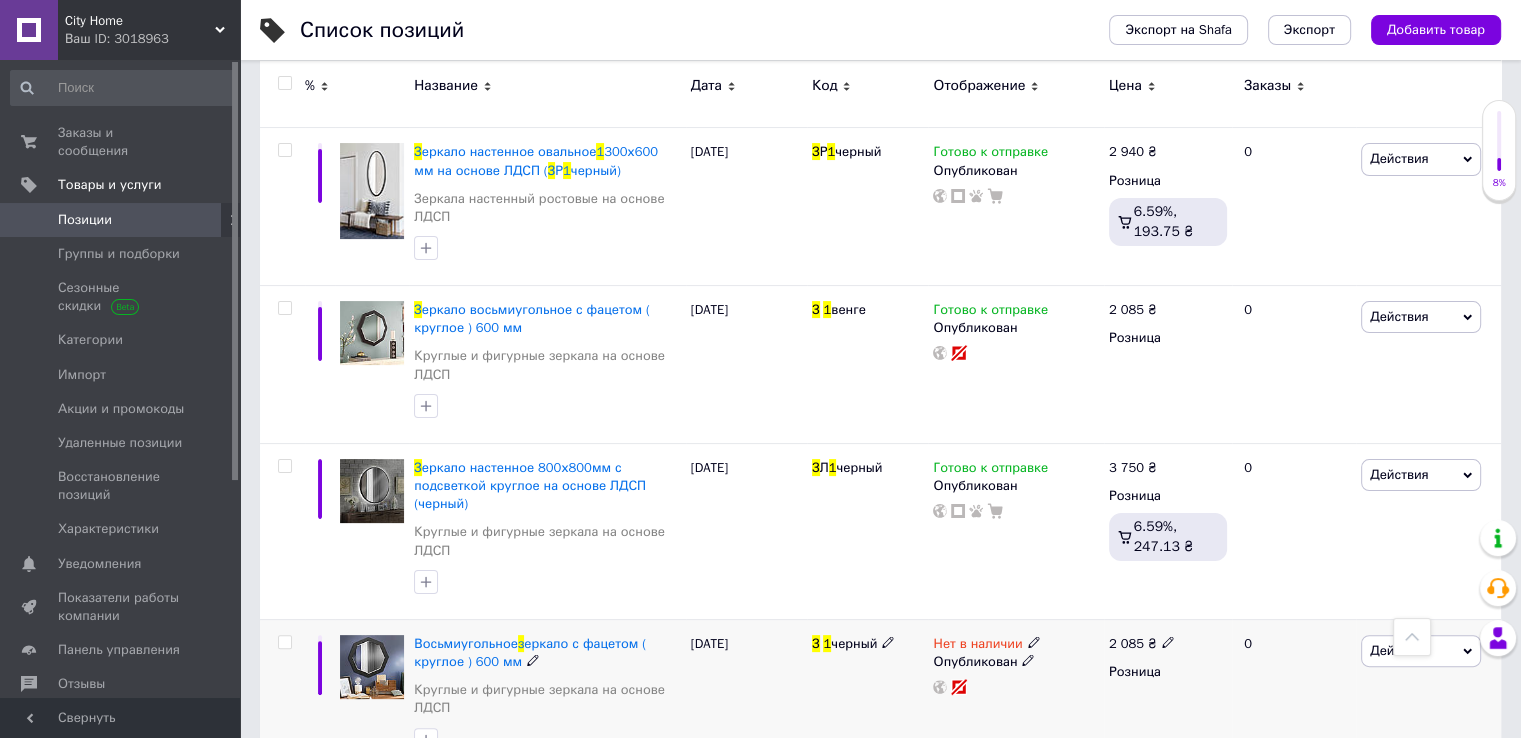 click 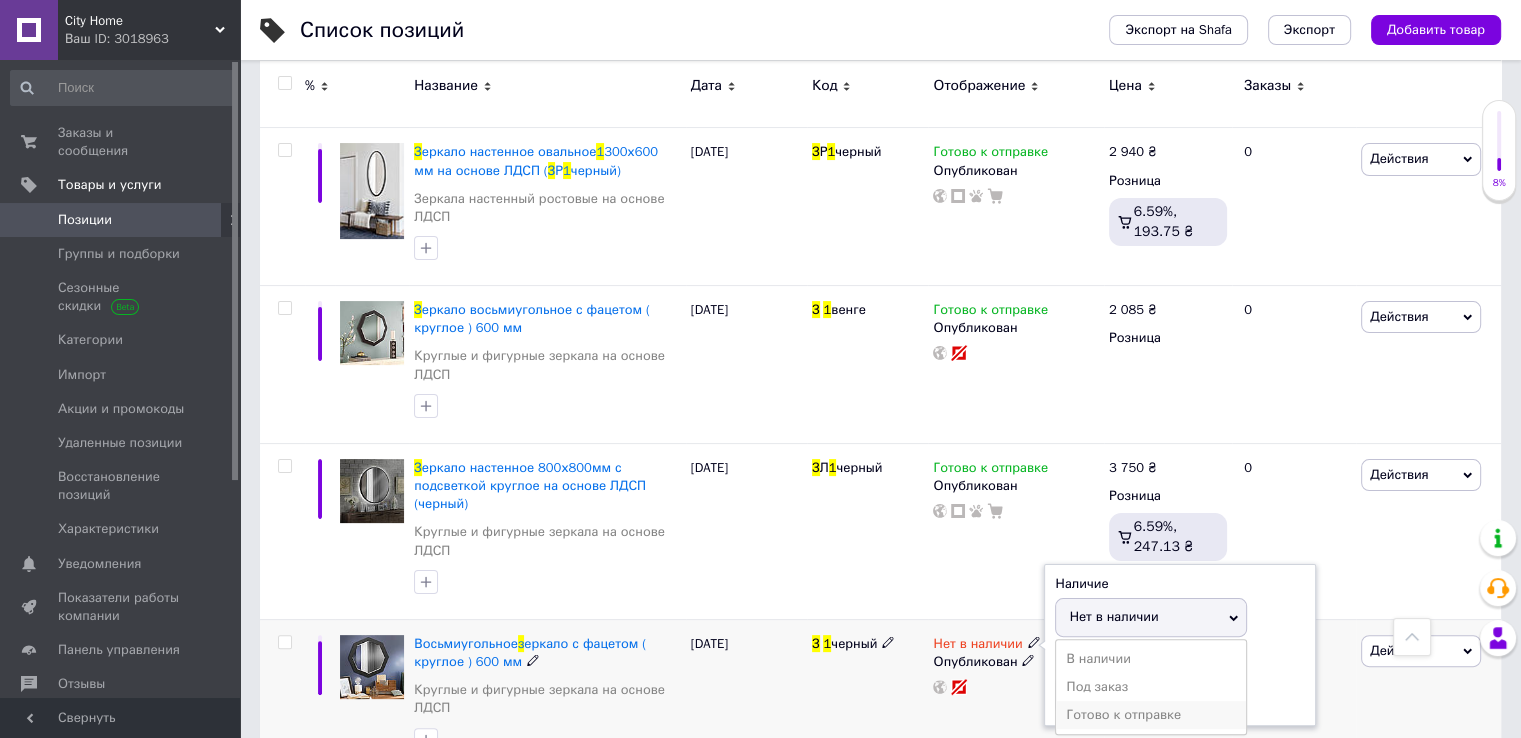 click on "Готово к отправке" at bounding box center [1151, 715] 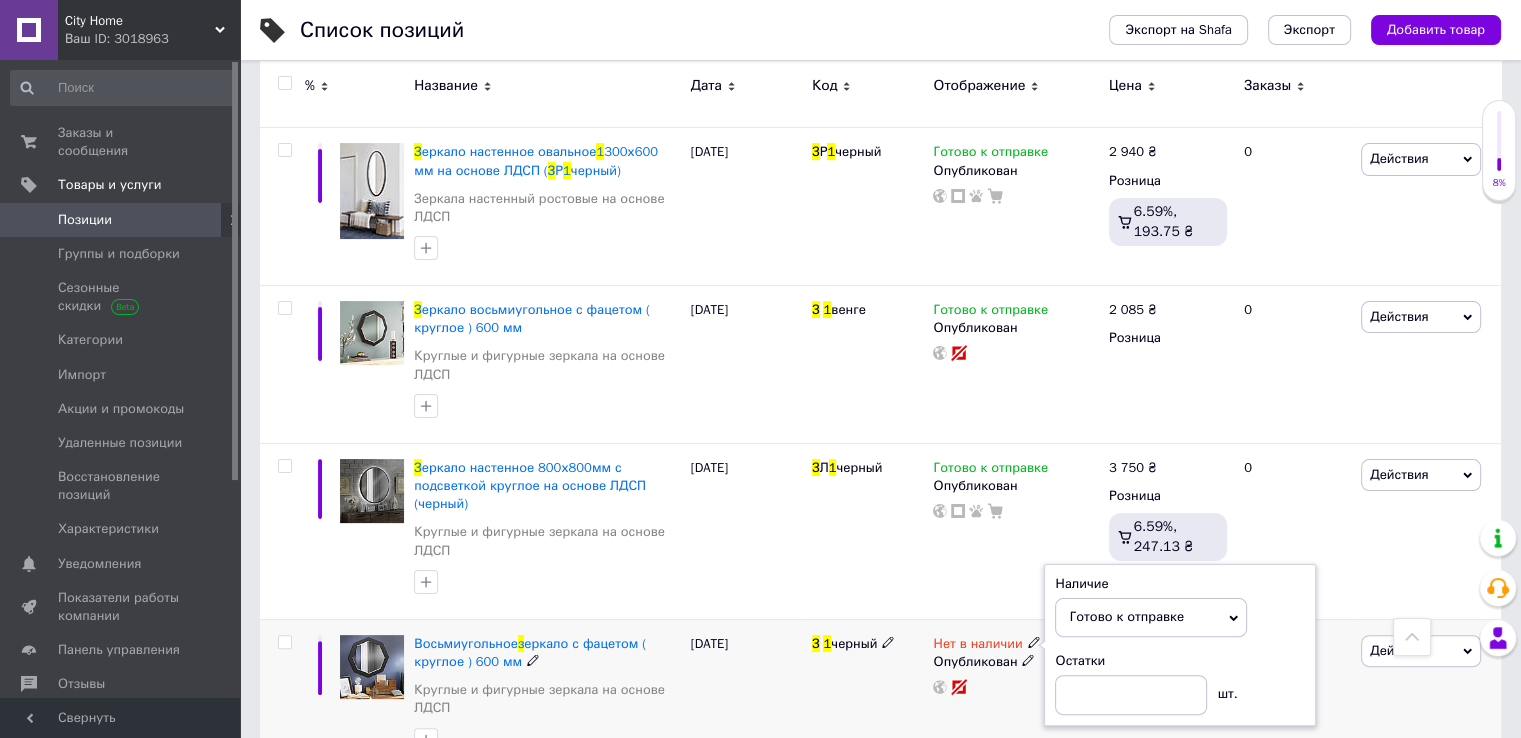 click on "З   1  черный" at bounding box center (867, 698) 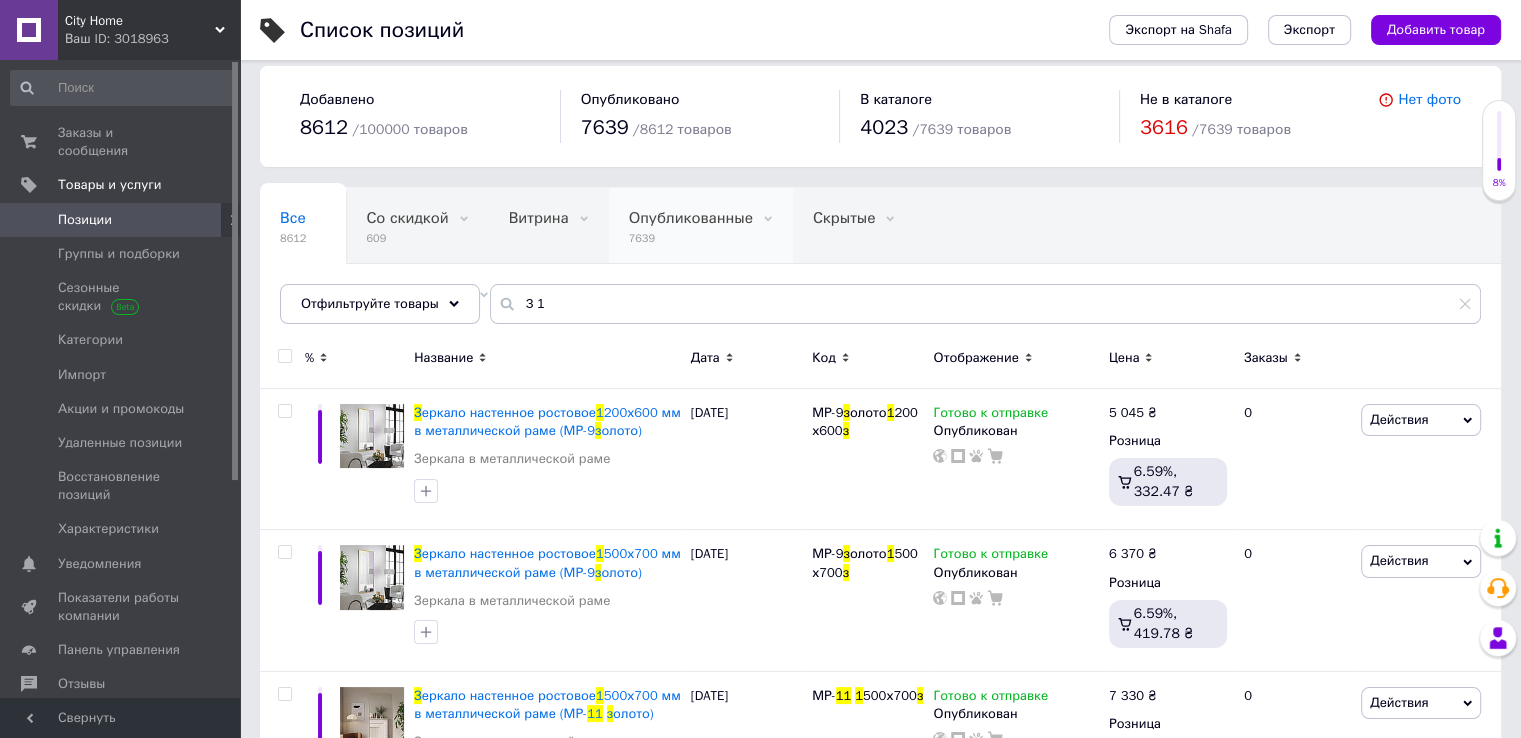 scroll, scrollTop: 0, scrollLeft: 0, axis: both 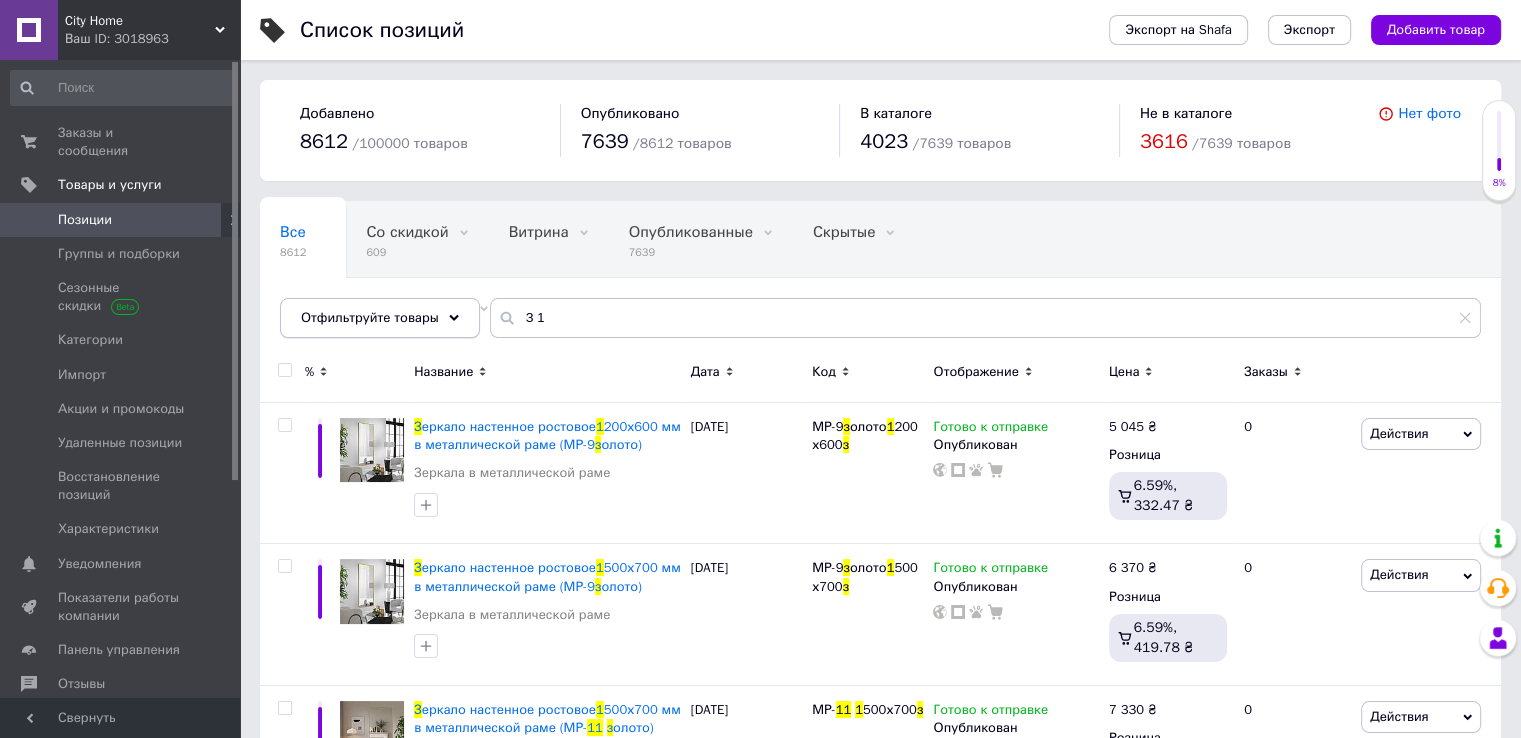 click on "Отфильтруйте товары" at bounding box center (370, 317) 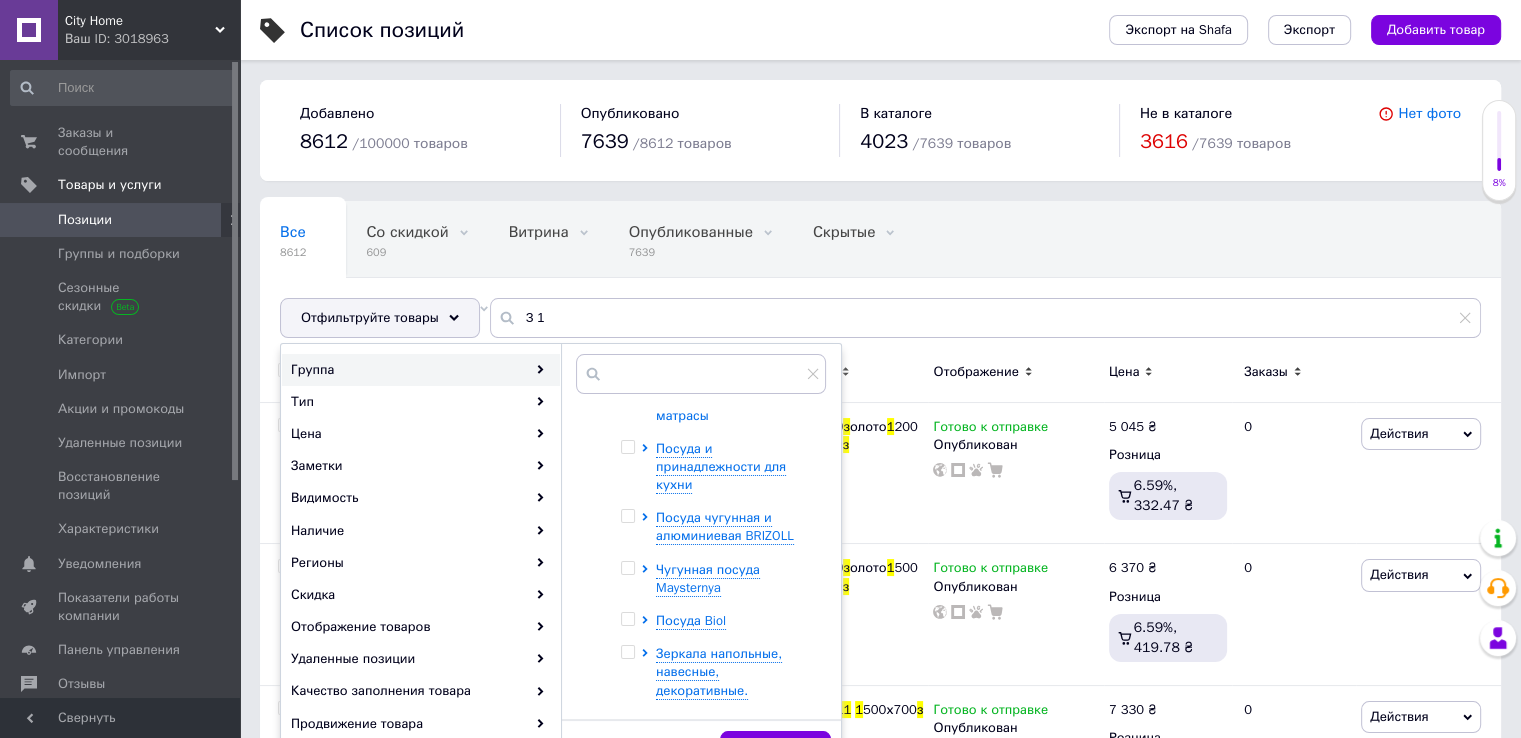scroll, scrollTop: 200, scrollLeft: 0, axis: vertical 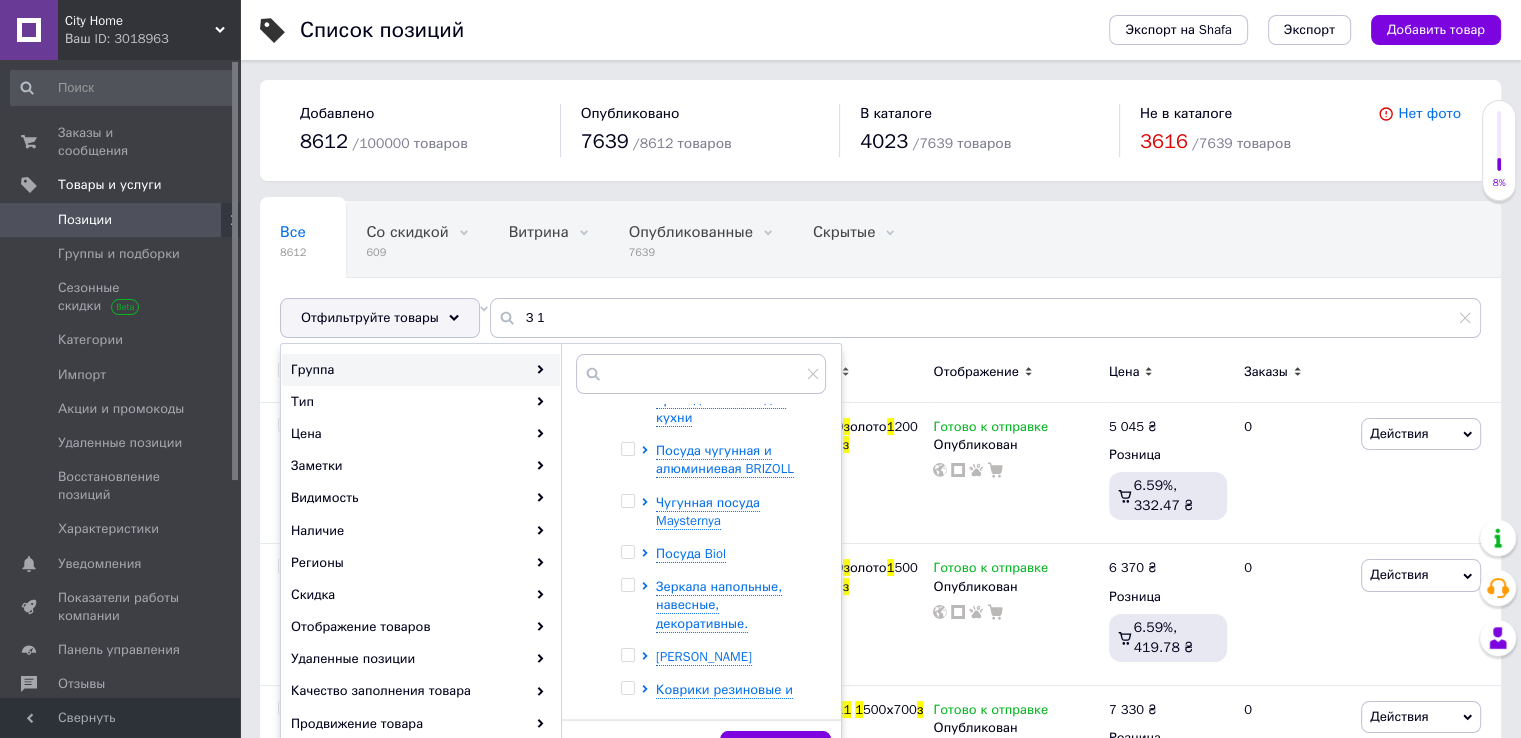 click at bounding box center (627, 585) 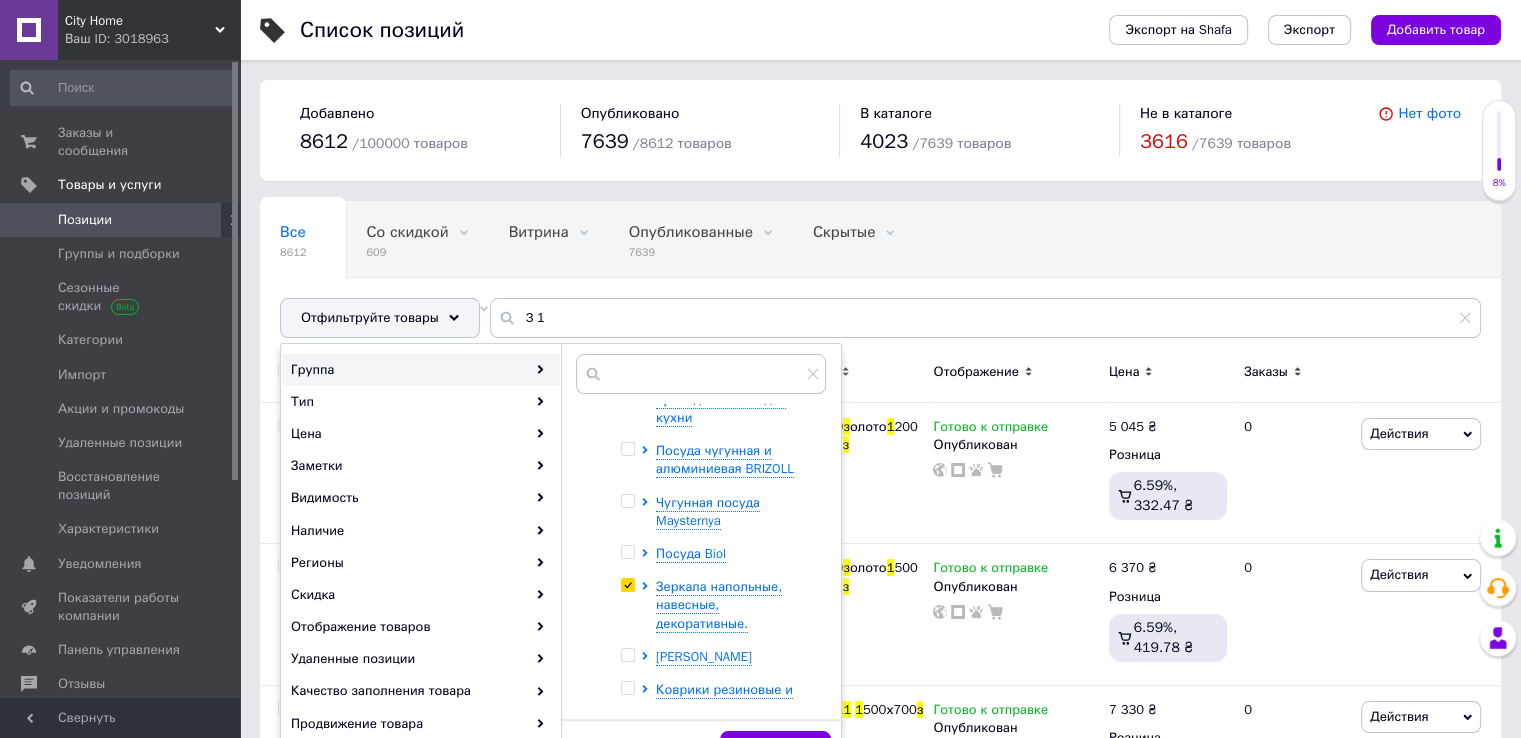 checkbox on "true" 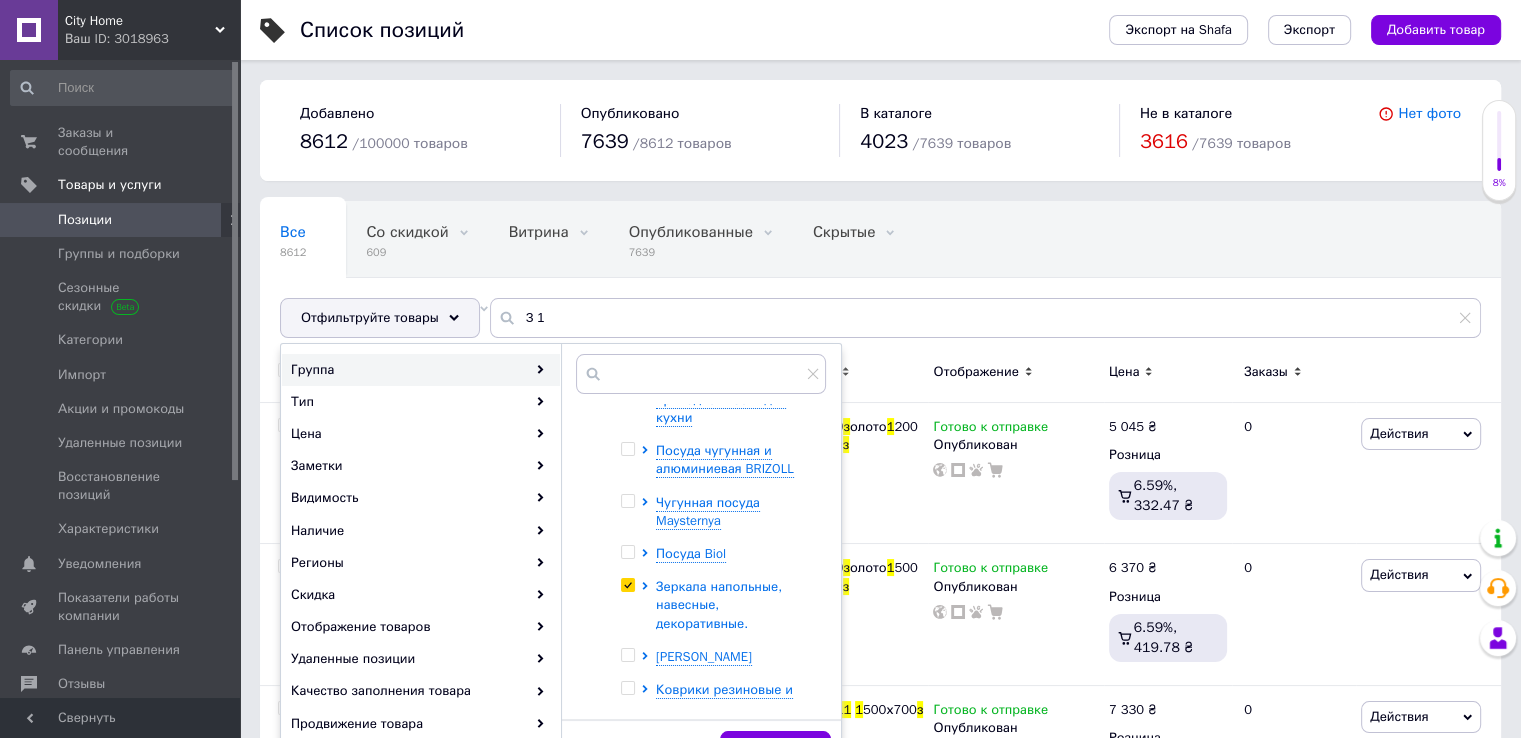 click 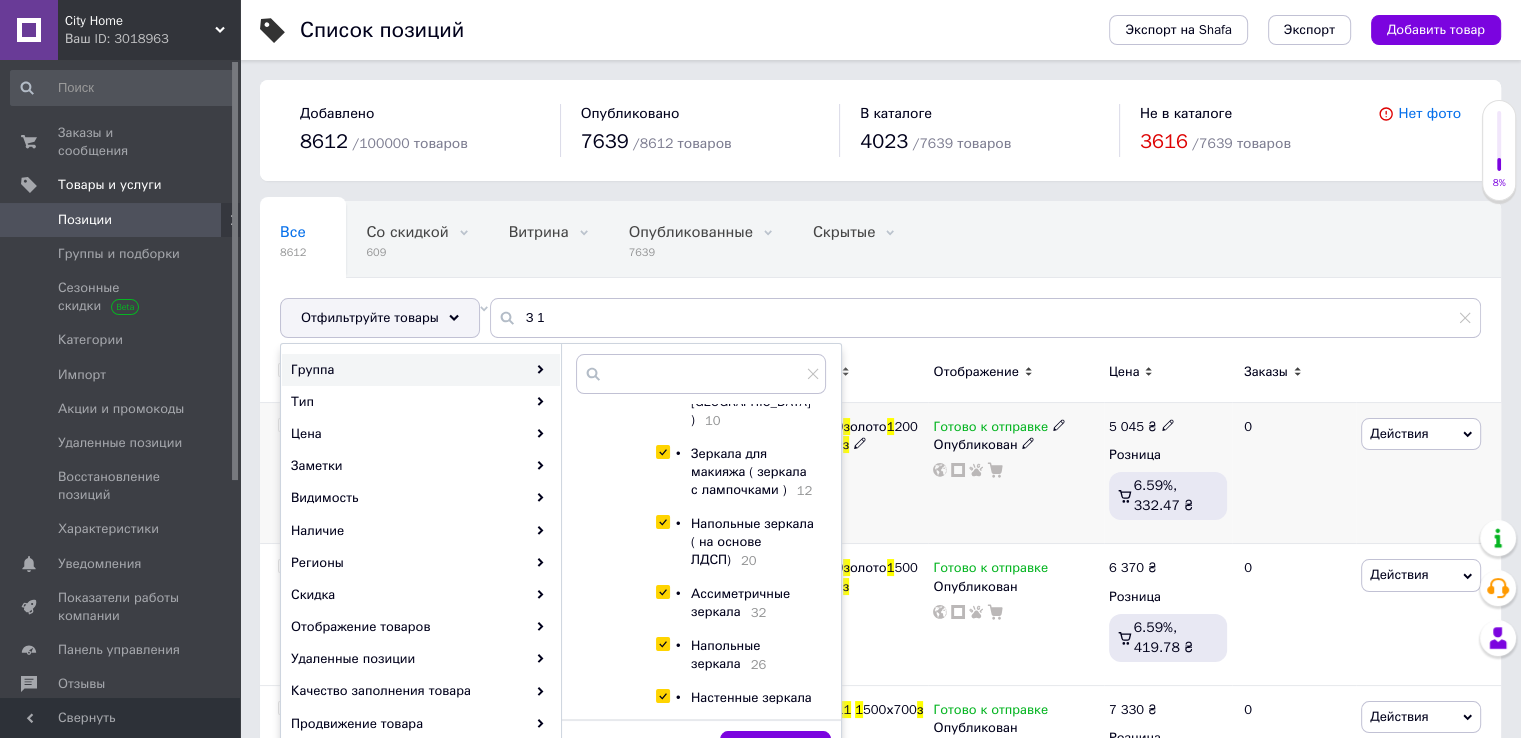 scroll, scrollTop: 733, scrollLeft: 0, axis: vertical 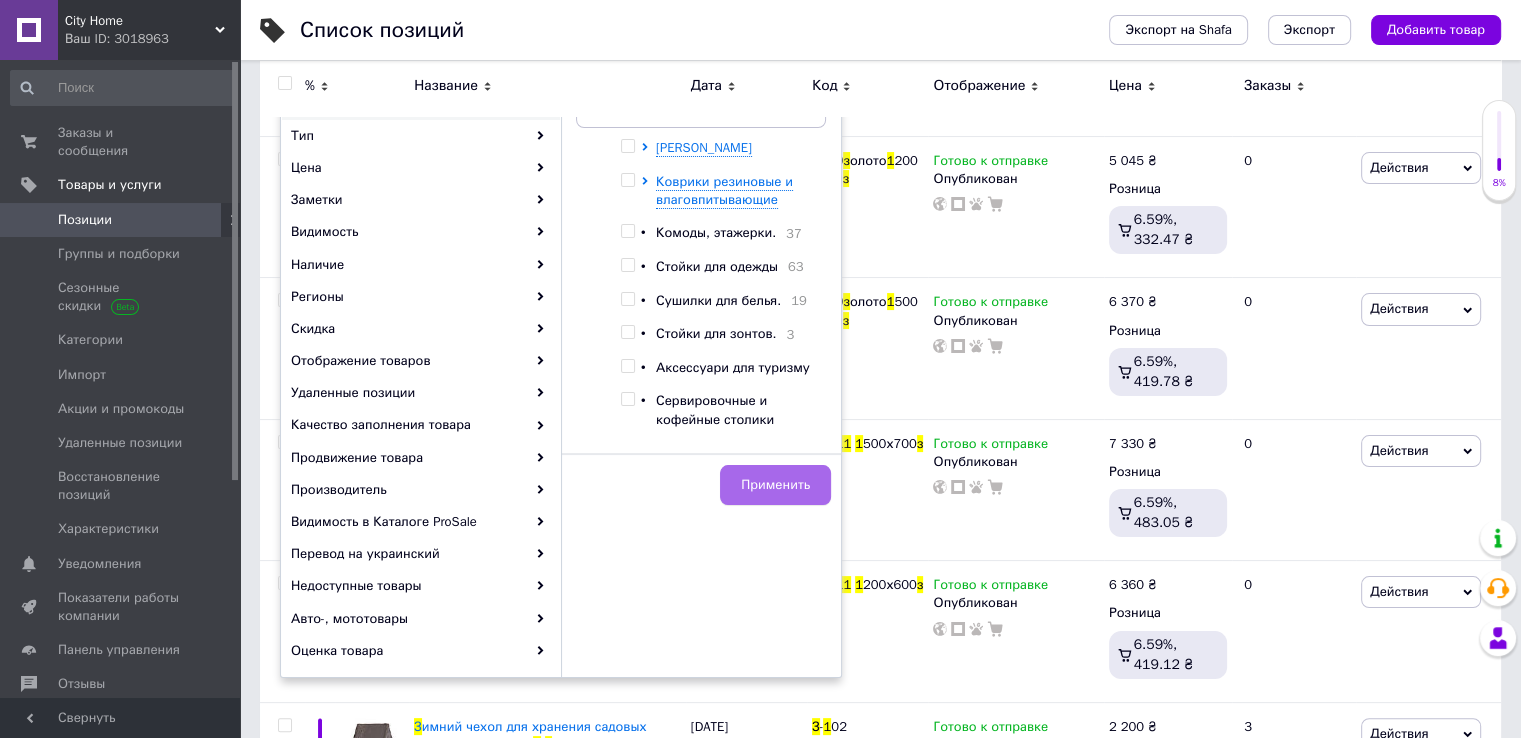 click on "Применить" at bounding box center [775, 485] 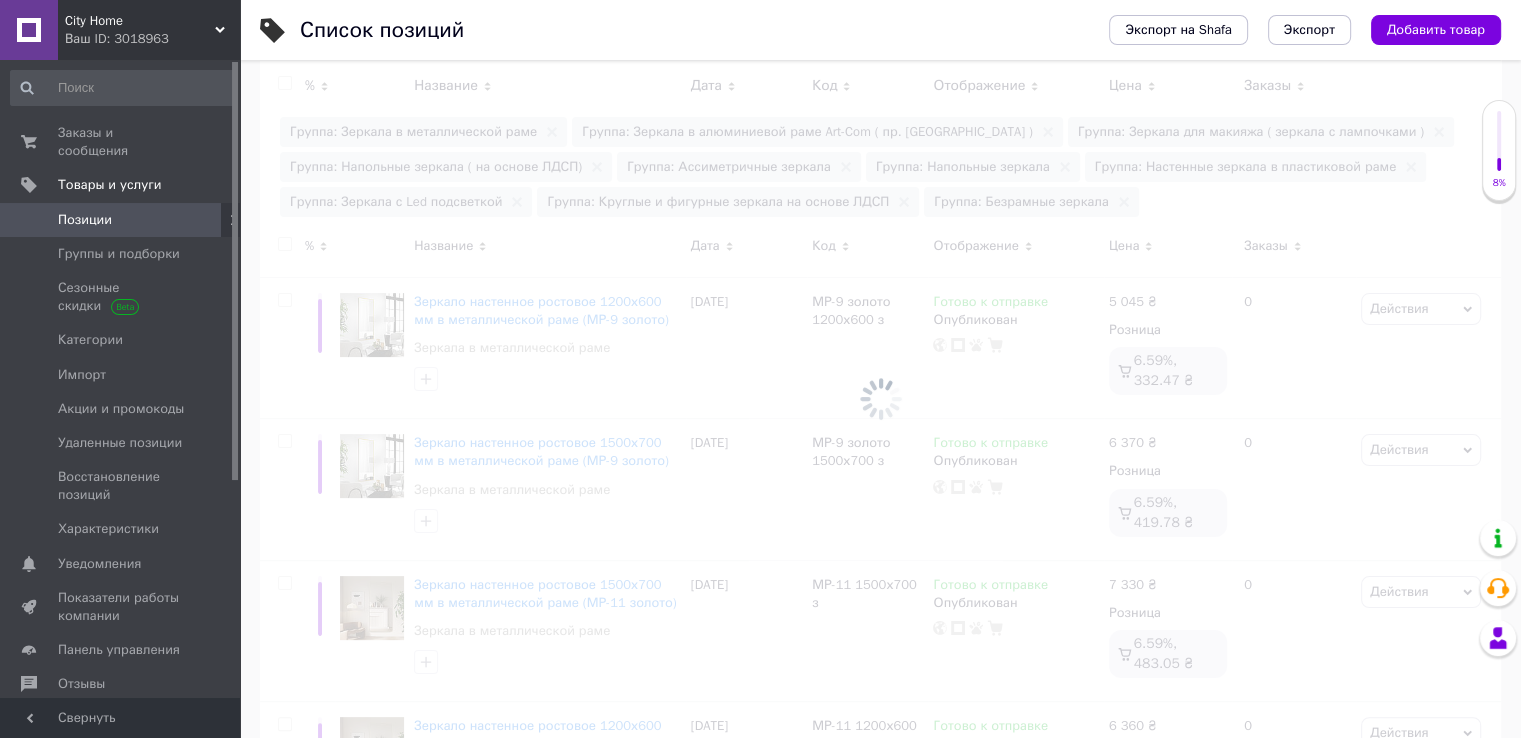 scroll, scrollTop: 0, scrollLeft: 89, axis: horizontal 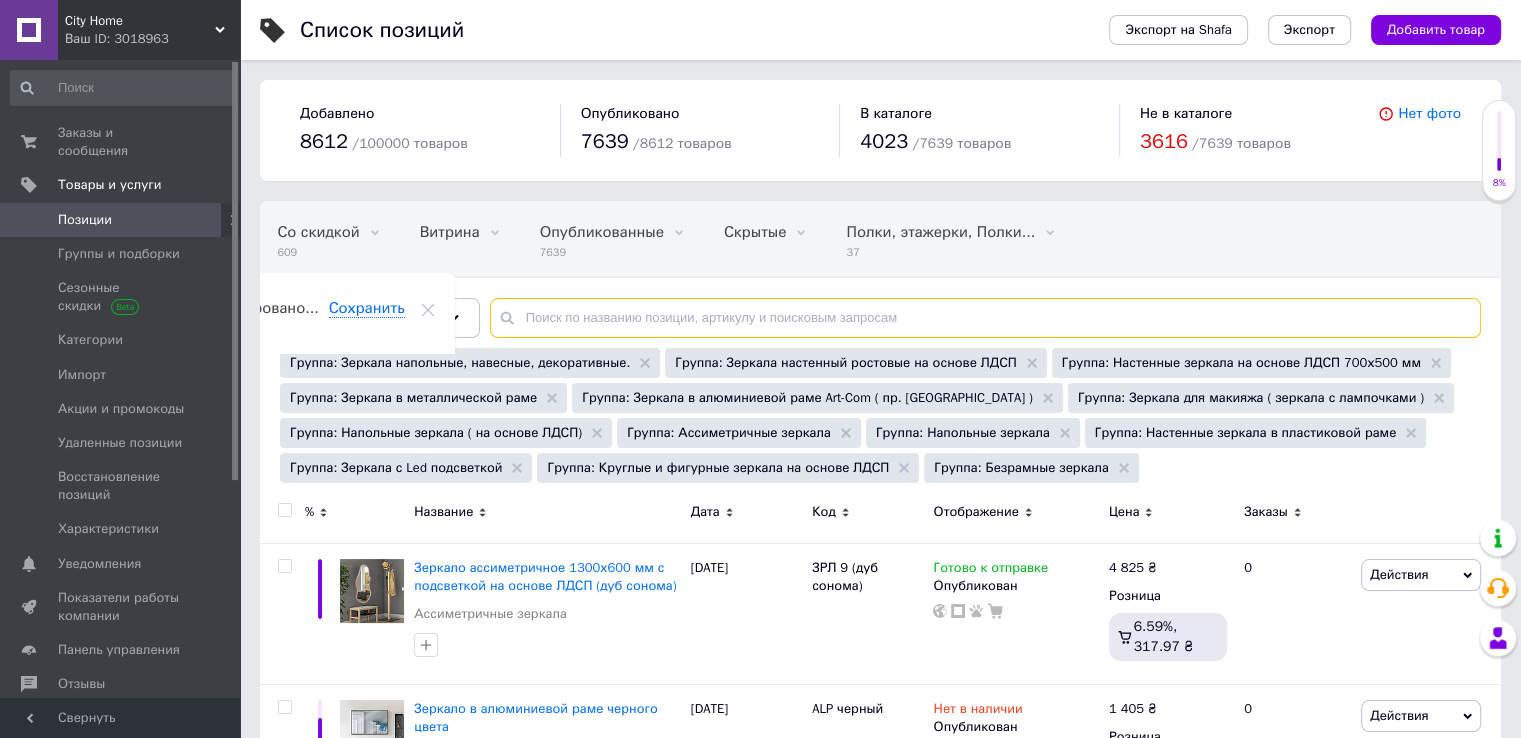 paste on "З 2" 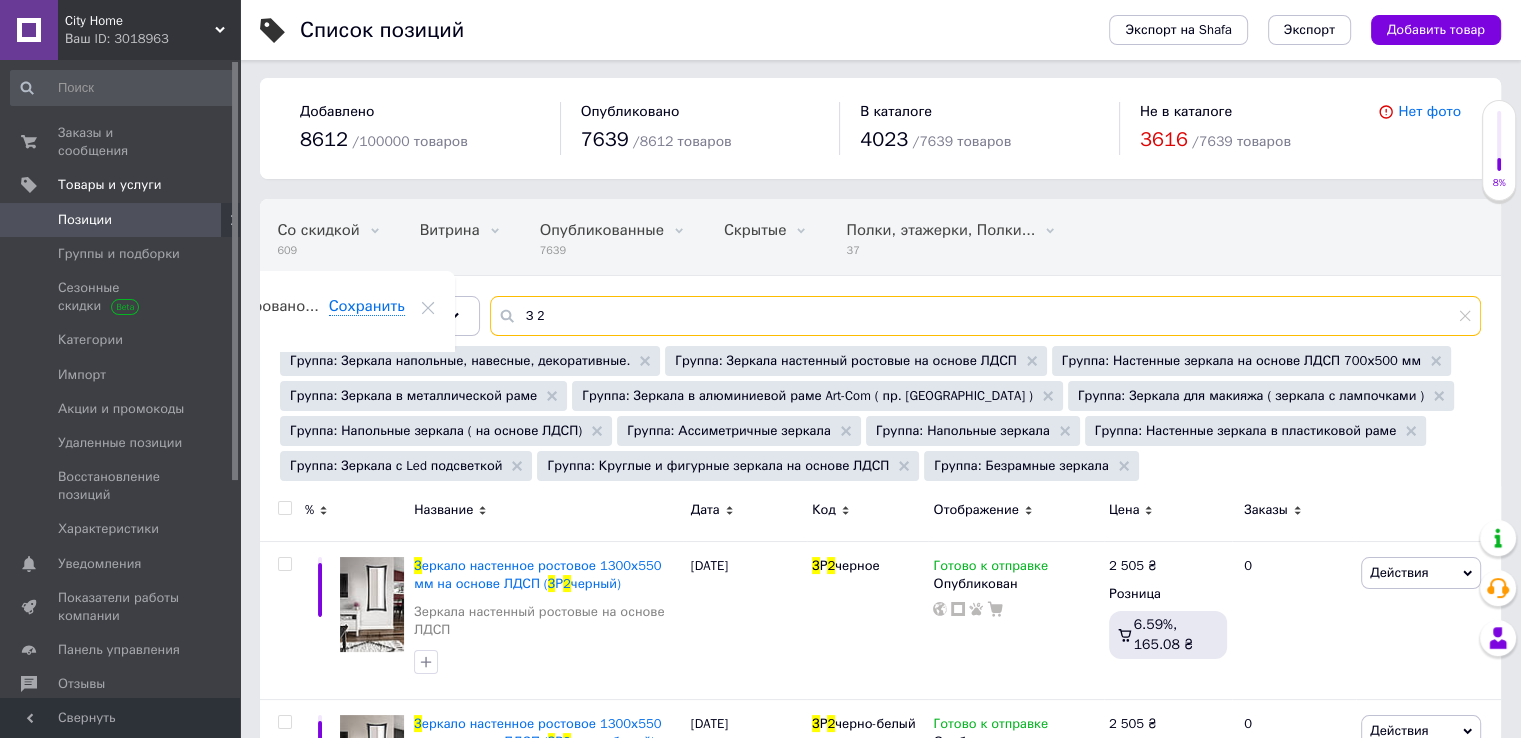 scroll, scrollTop: 0, scrollLeft: 0, axis: both 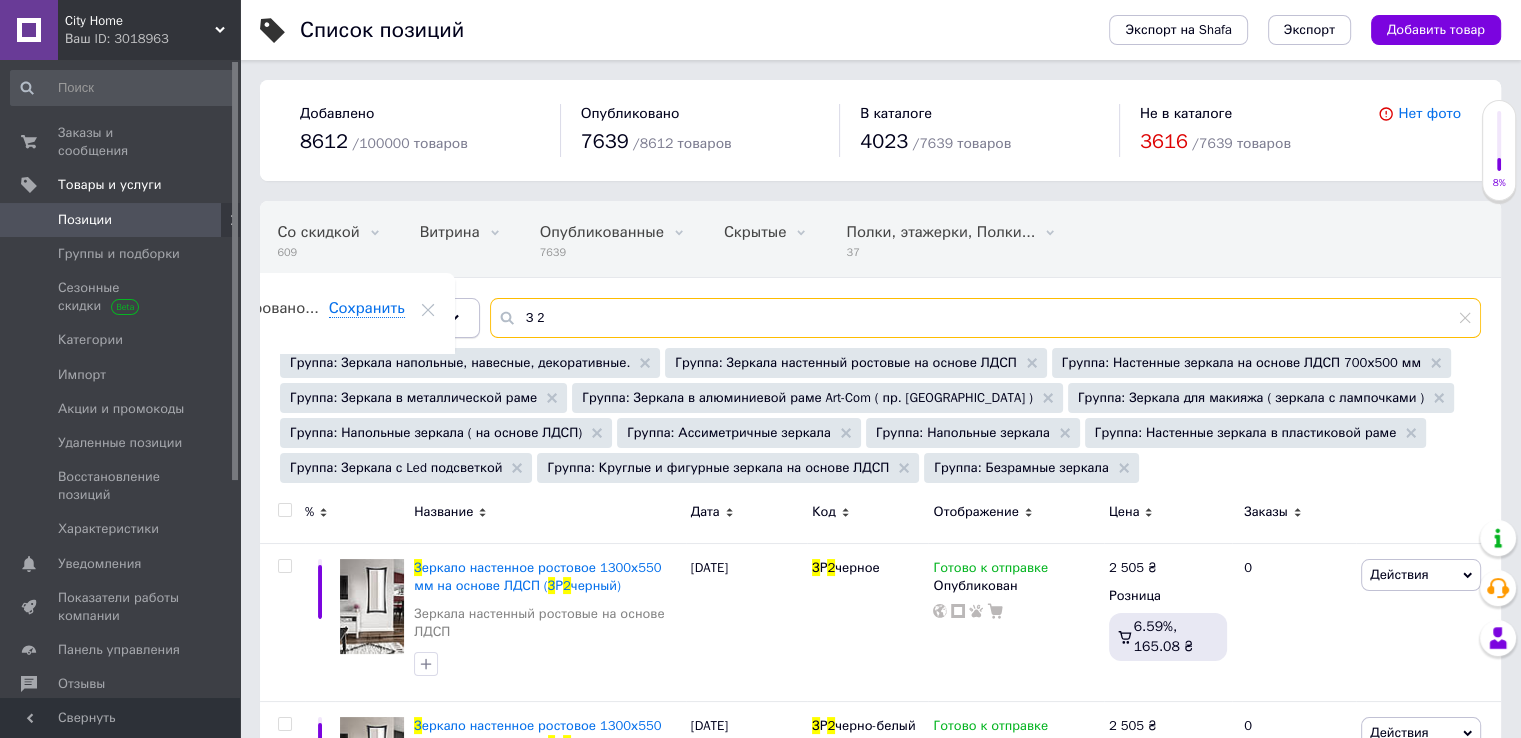 type on "З 2" 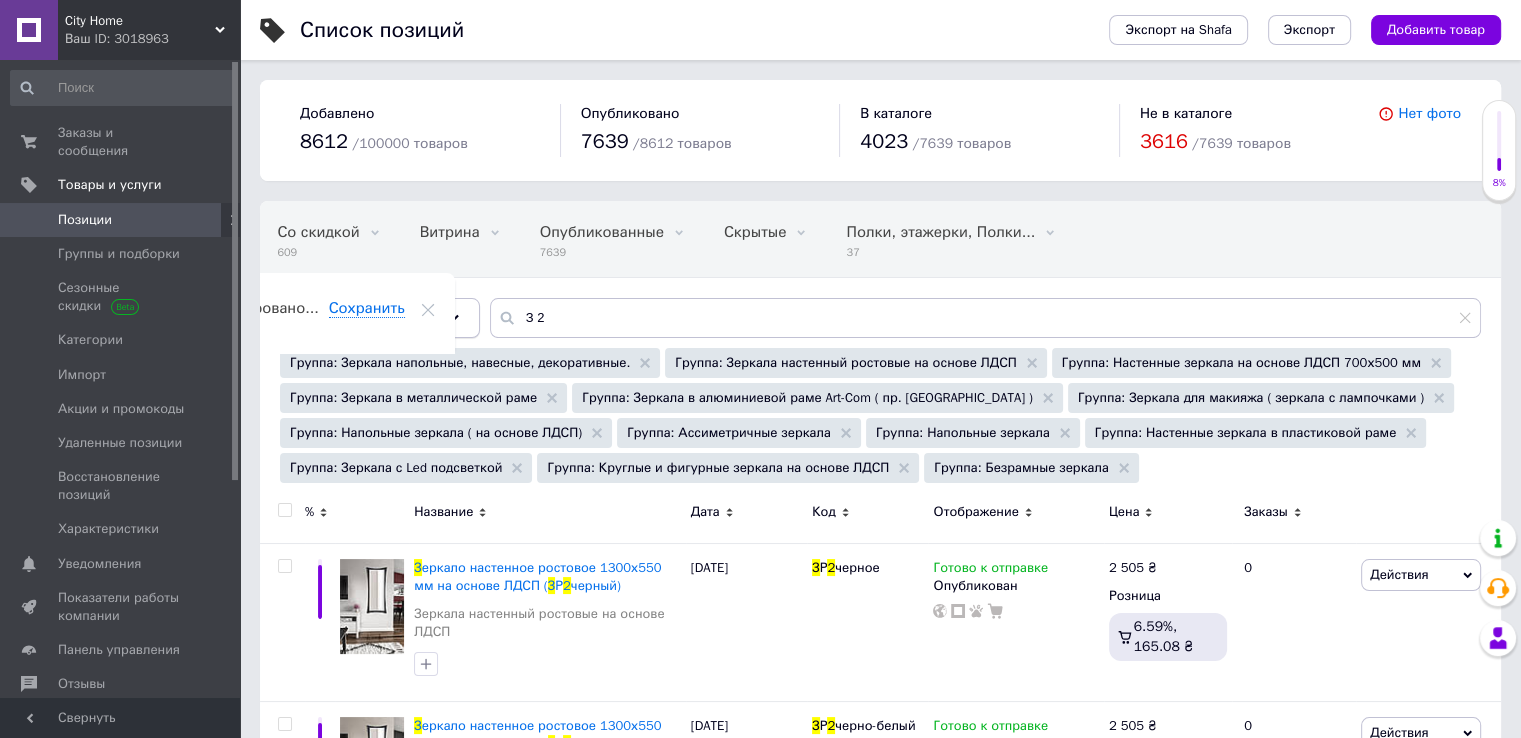 click on "Отфильтруйте товары" at bounding box center (370, 317) 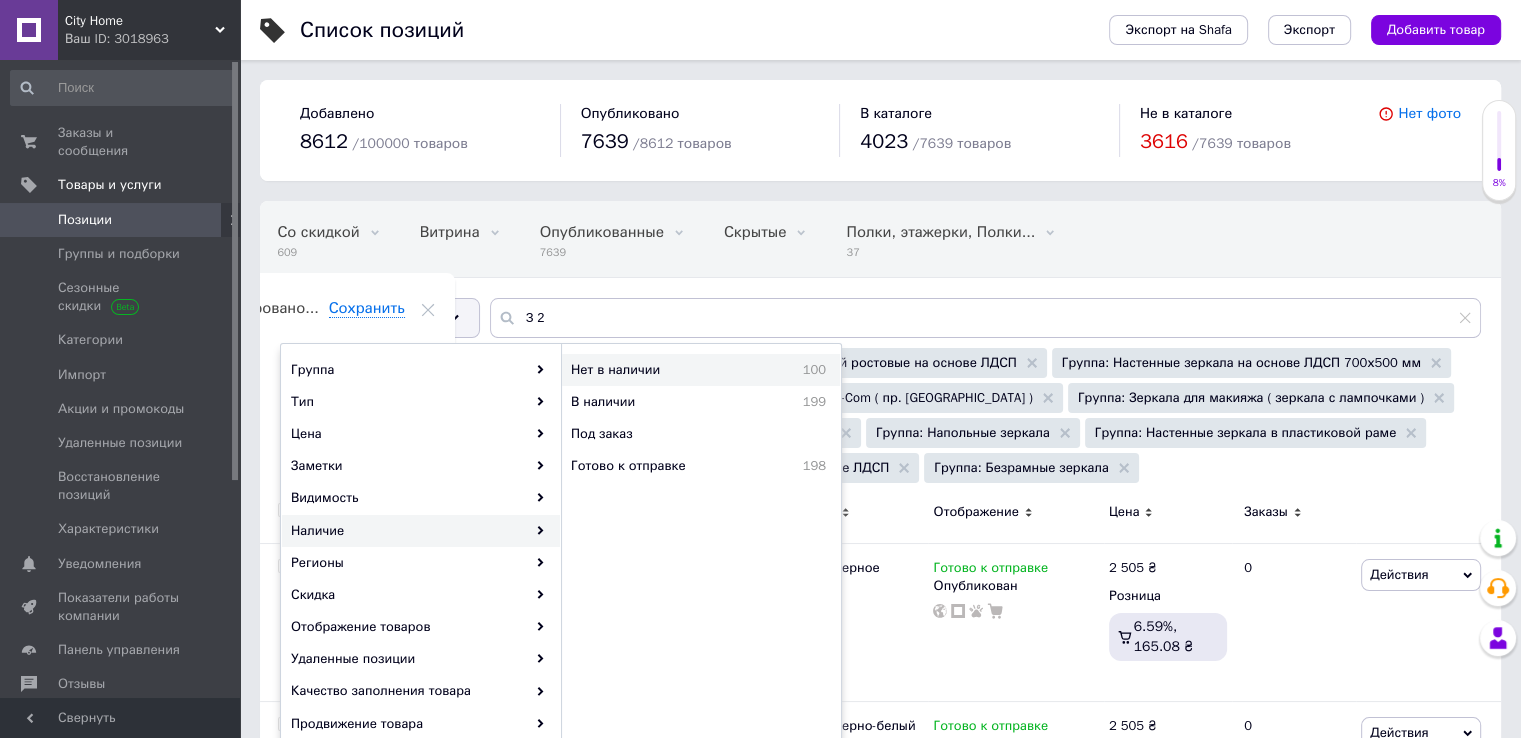 click on "Нет в наличии" at bounding box center (663, 370) 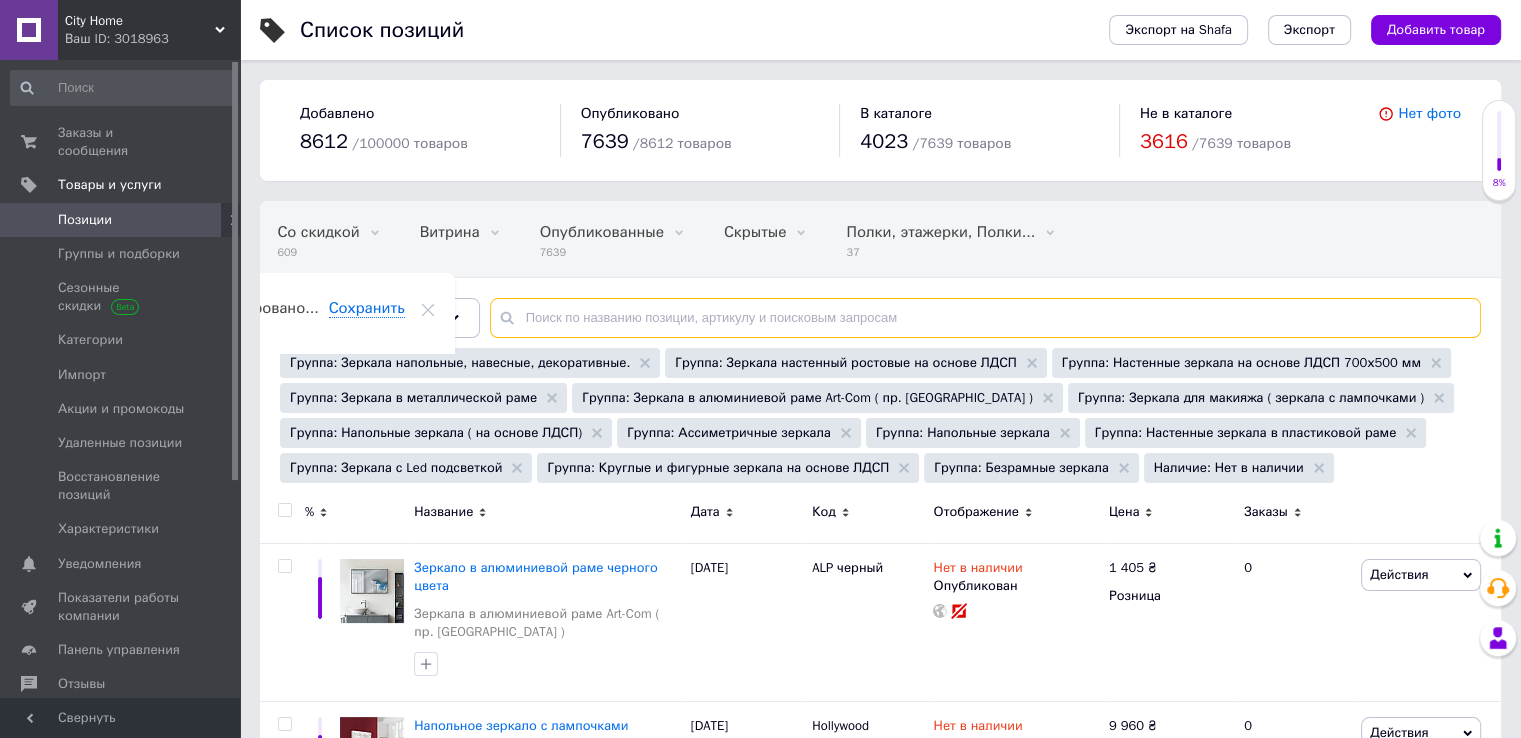 paste on "З 2" 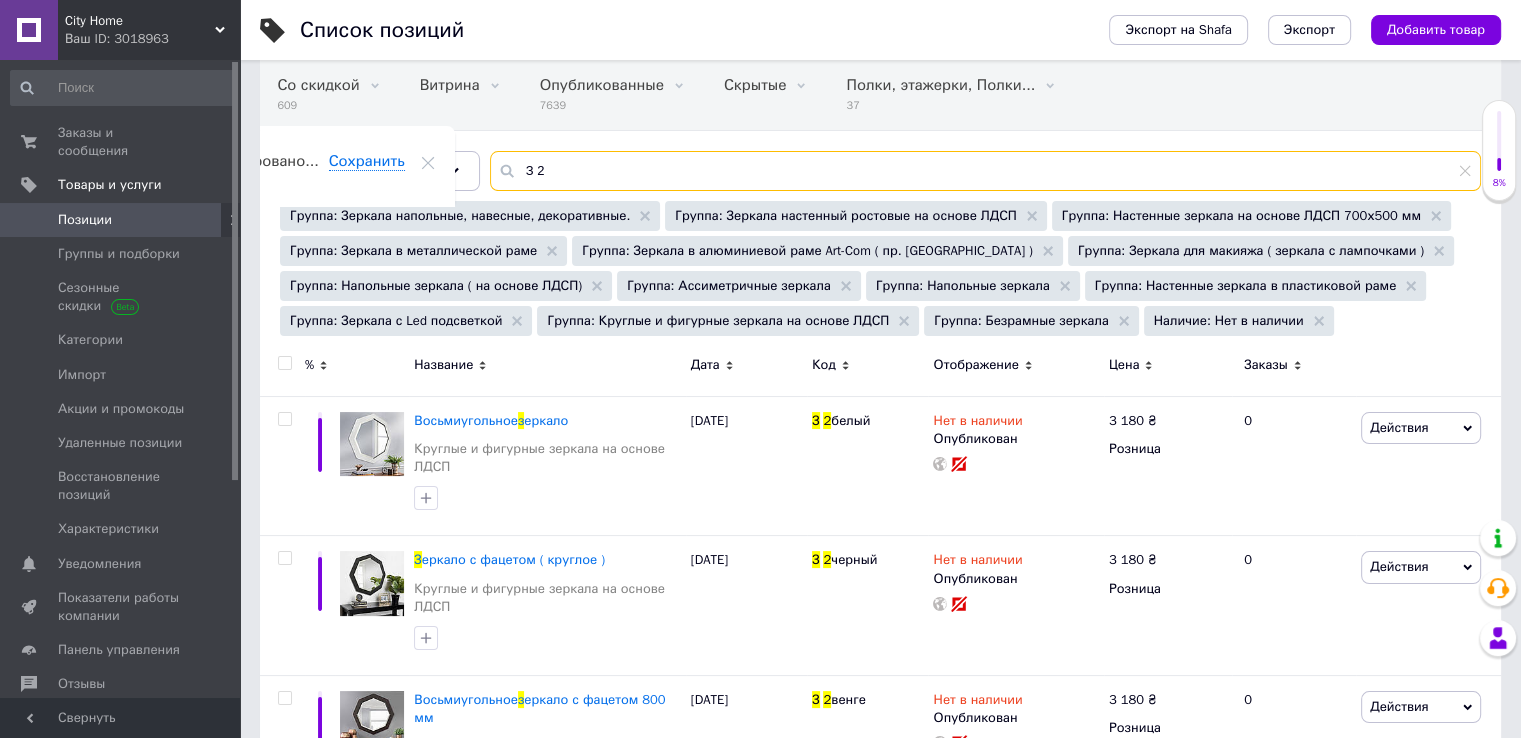scroll, scrollTop: 242, scrollLeft: 0, axis: vertical 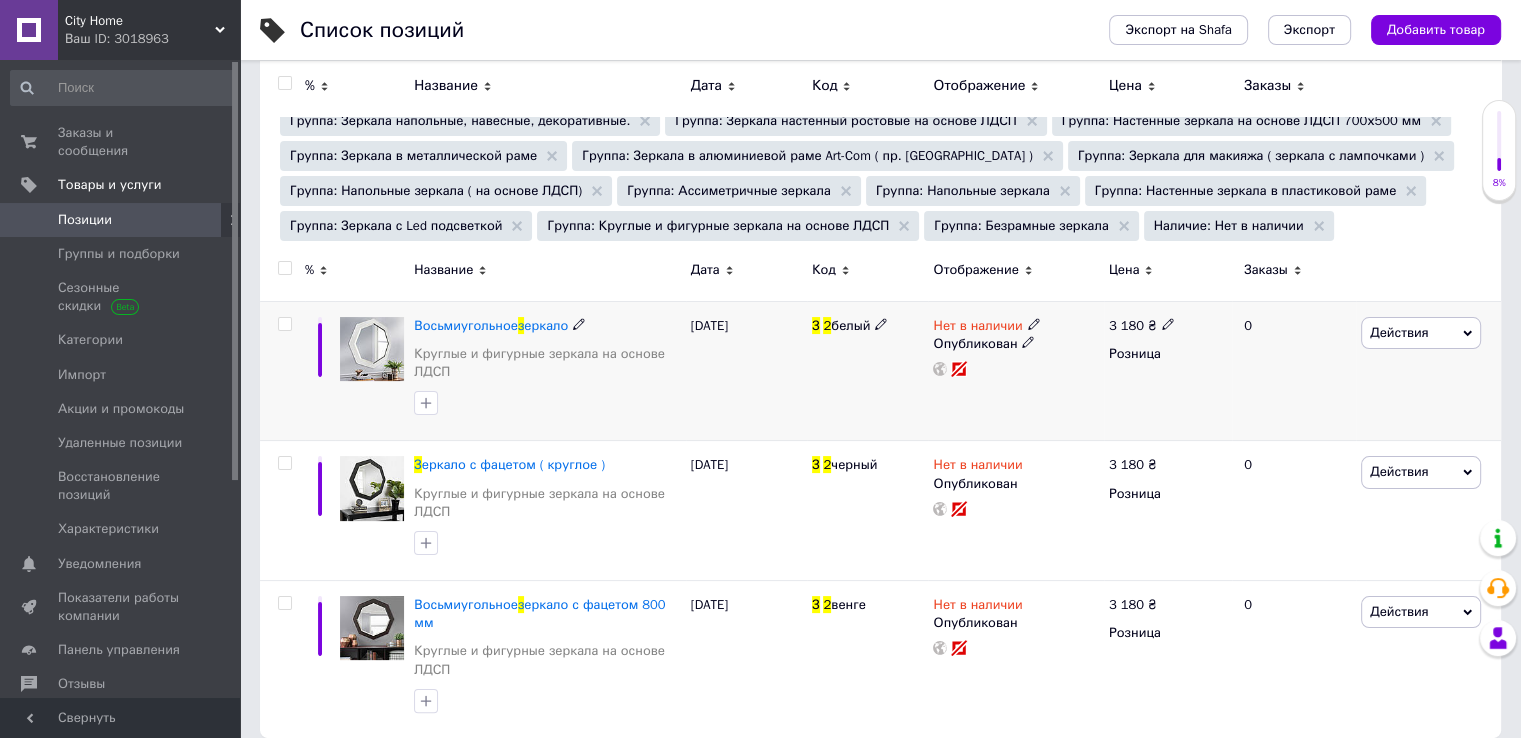 type on "З 2" 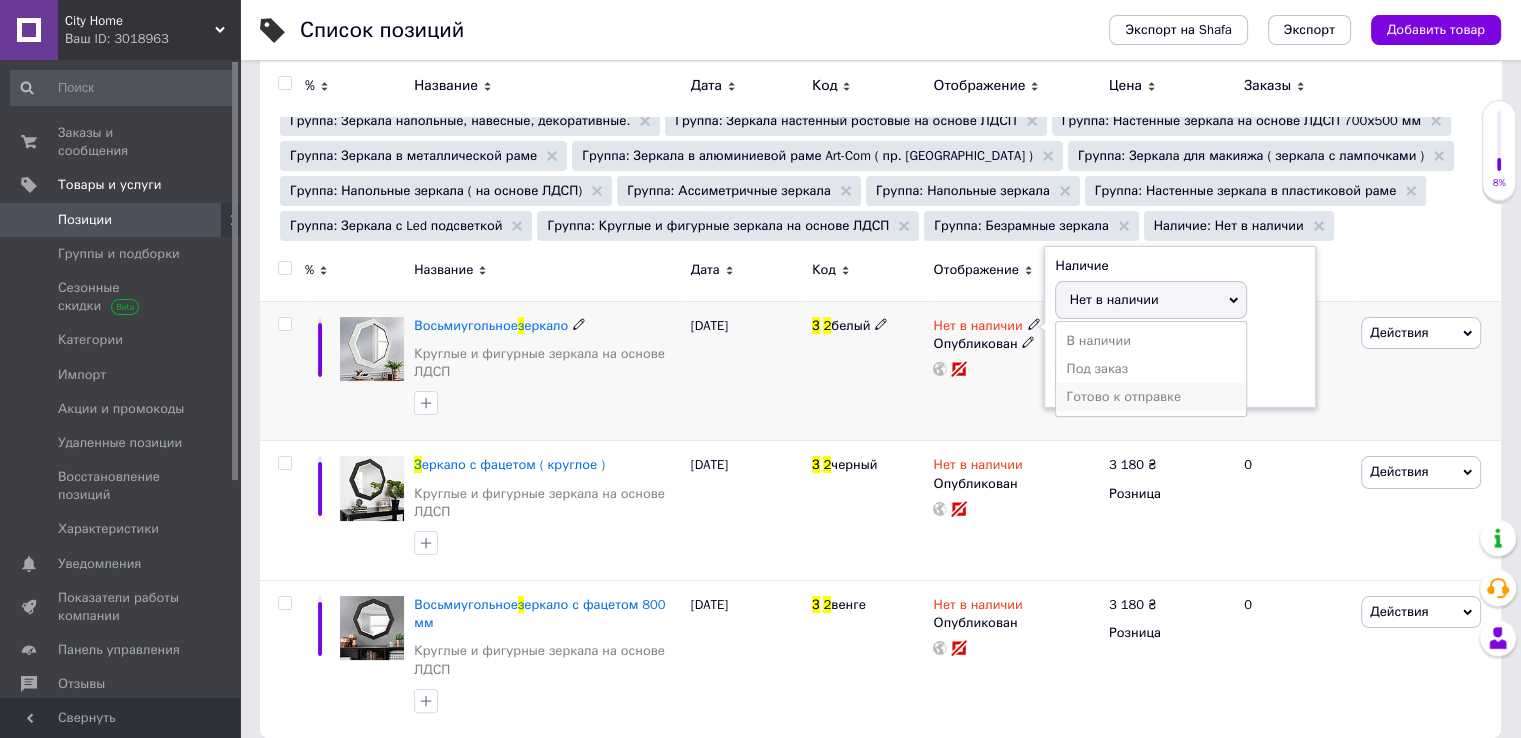 click on "Готово к отправке" at bounding box center [1151, 397] 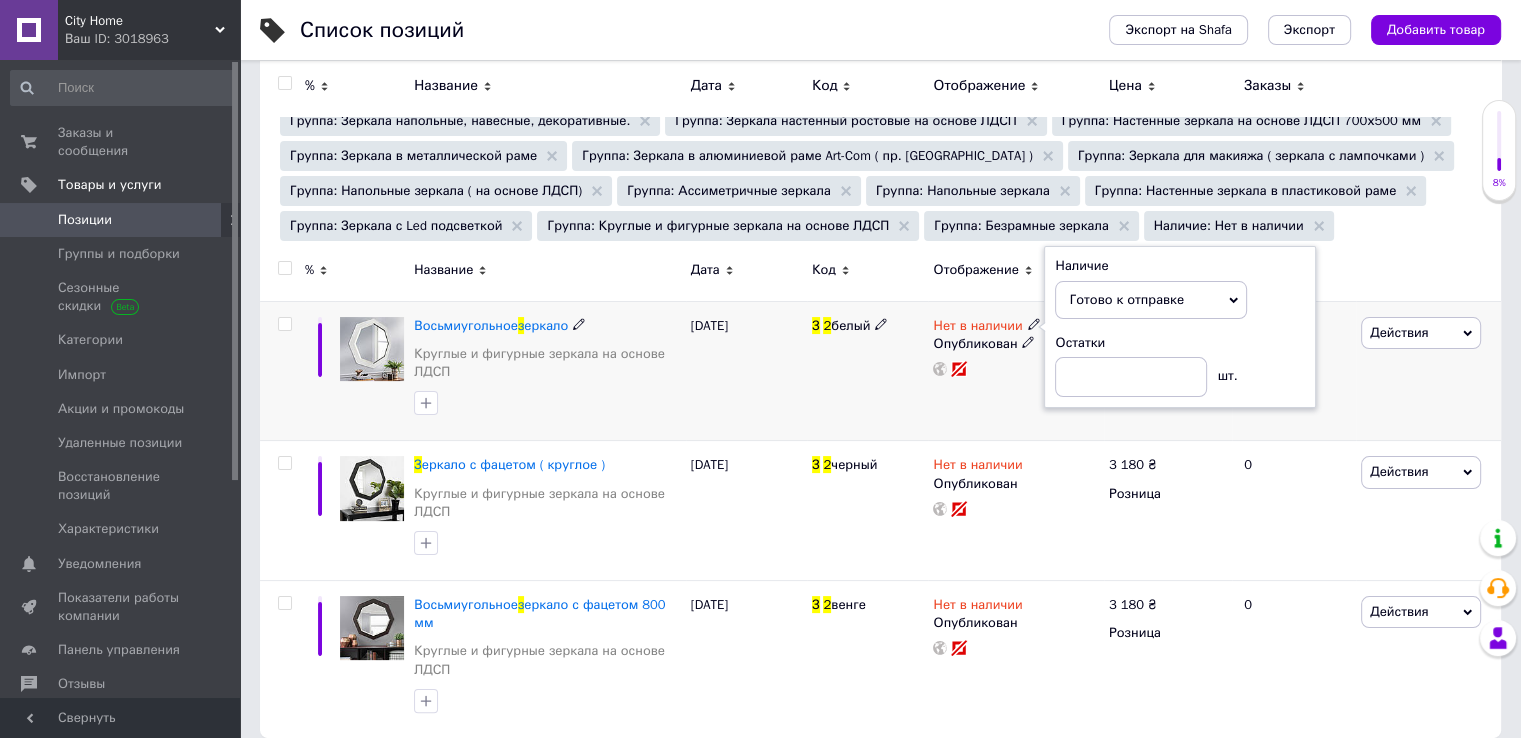 click on "Нет в наличии Наличие Готово к отправке В наличии Нет в наличии Под заказ Остатки шт. Опубликован" at bounding box center (1015, 371) 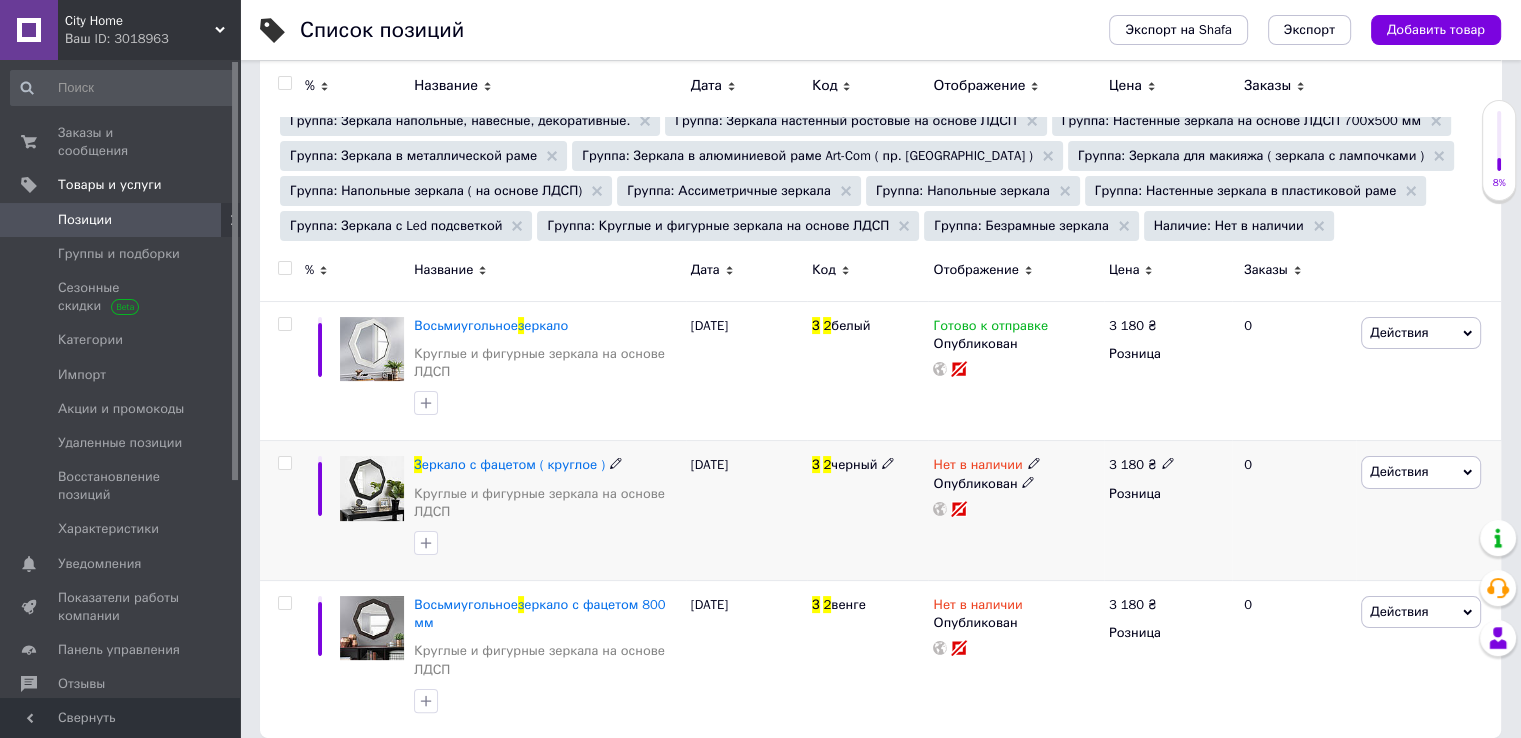 click 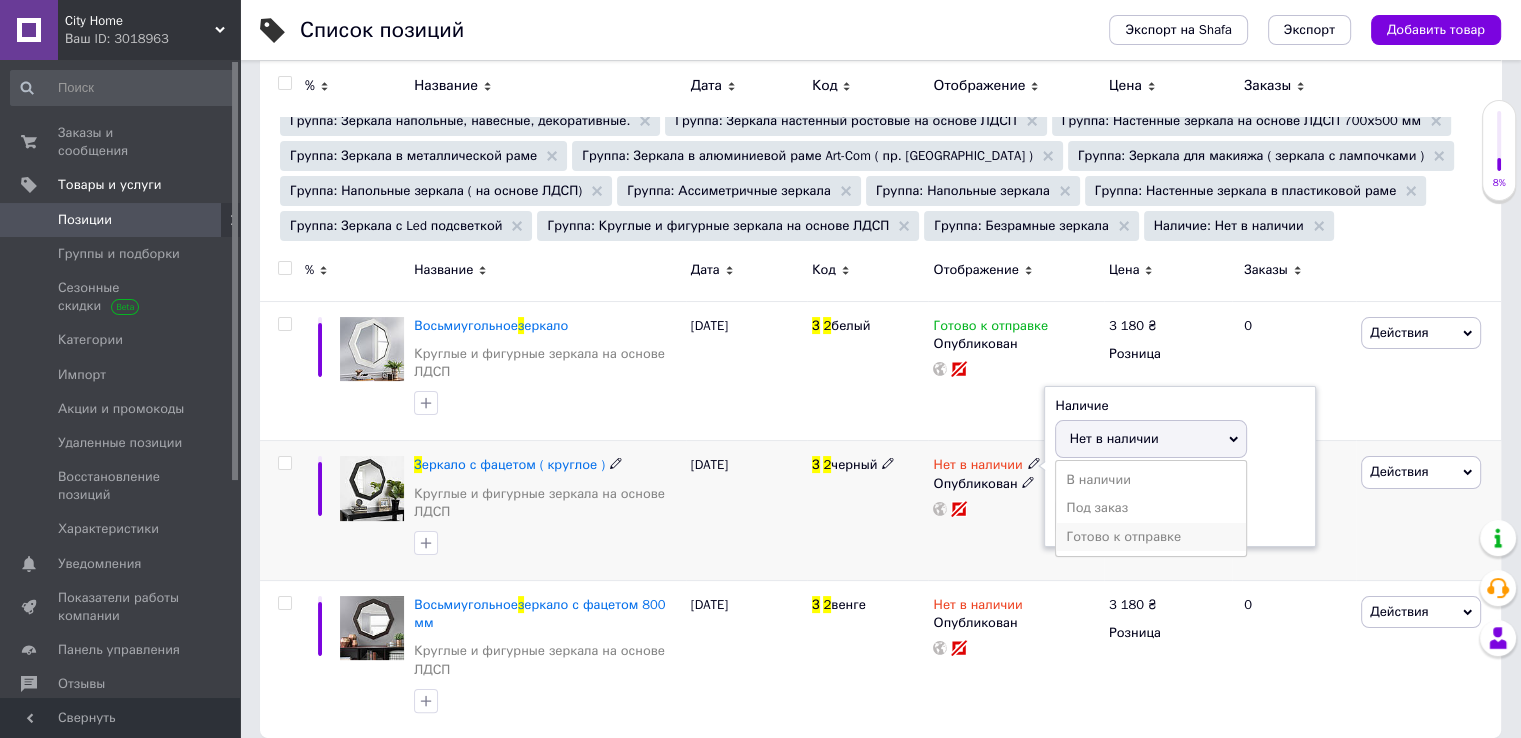 click on "Готово к отправке" at bounding box center (1151, 537) 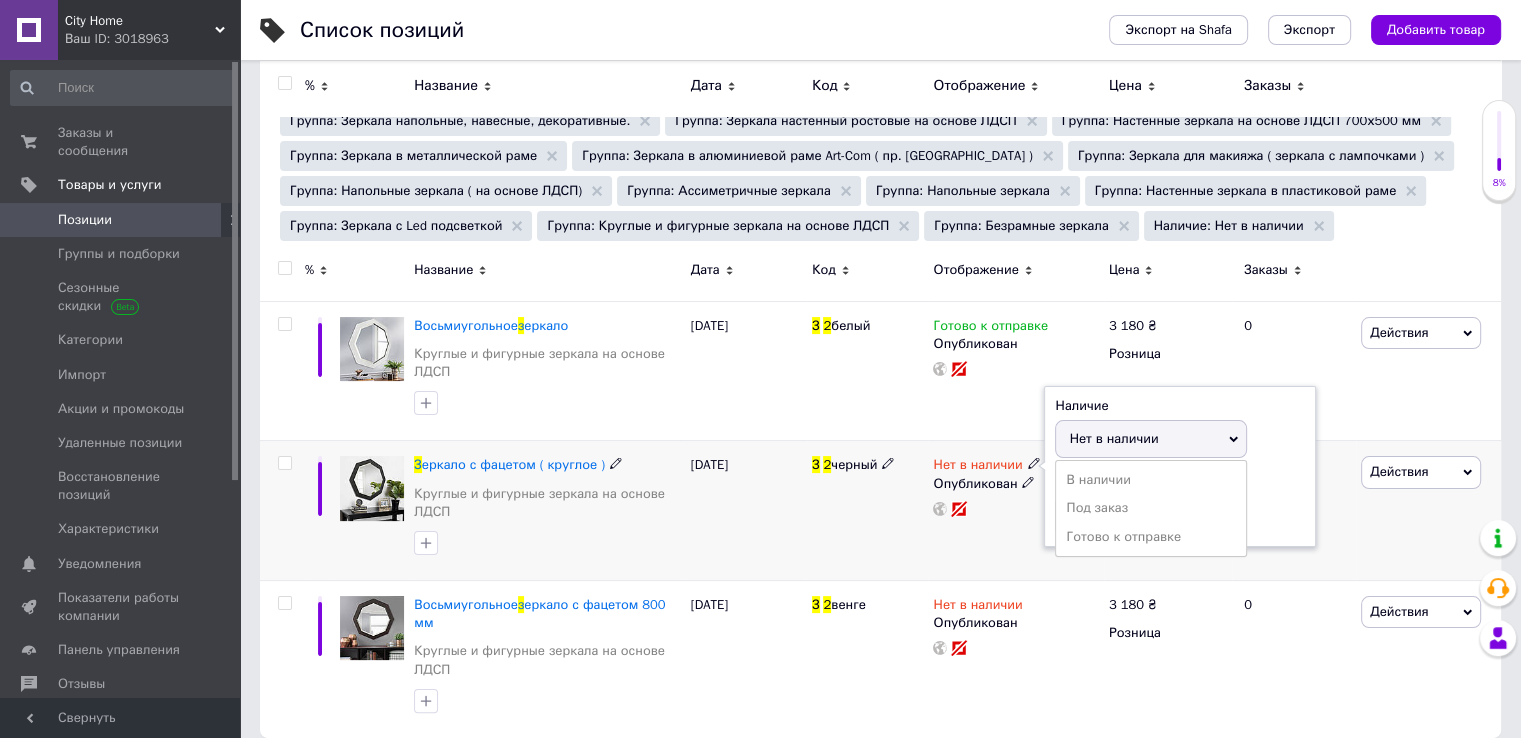 click on "З   2  черный" at bounding box center (867, 511) 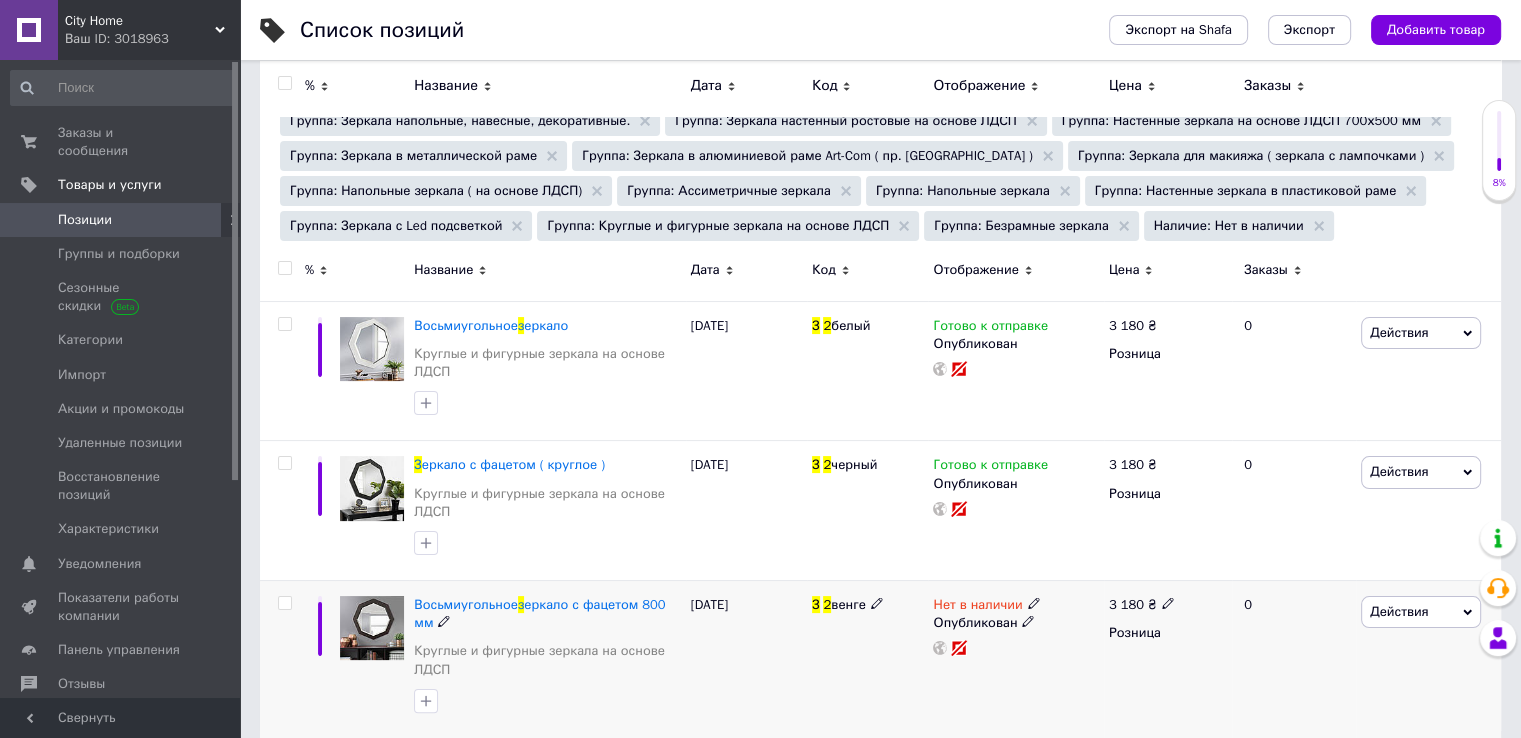 click 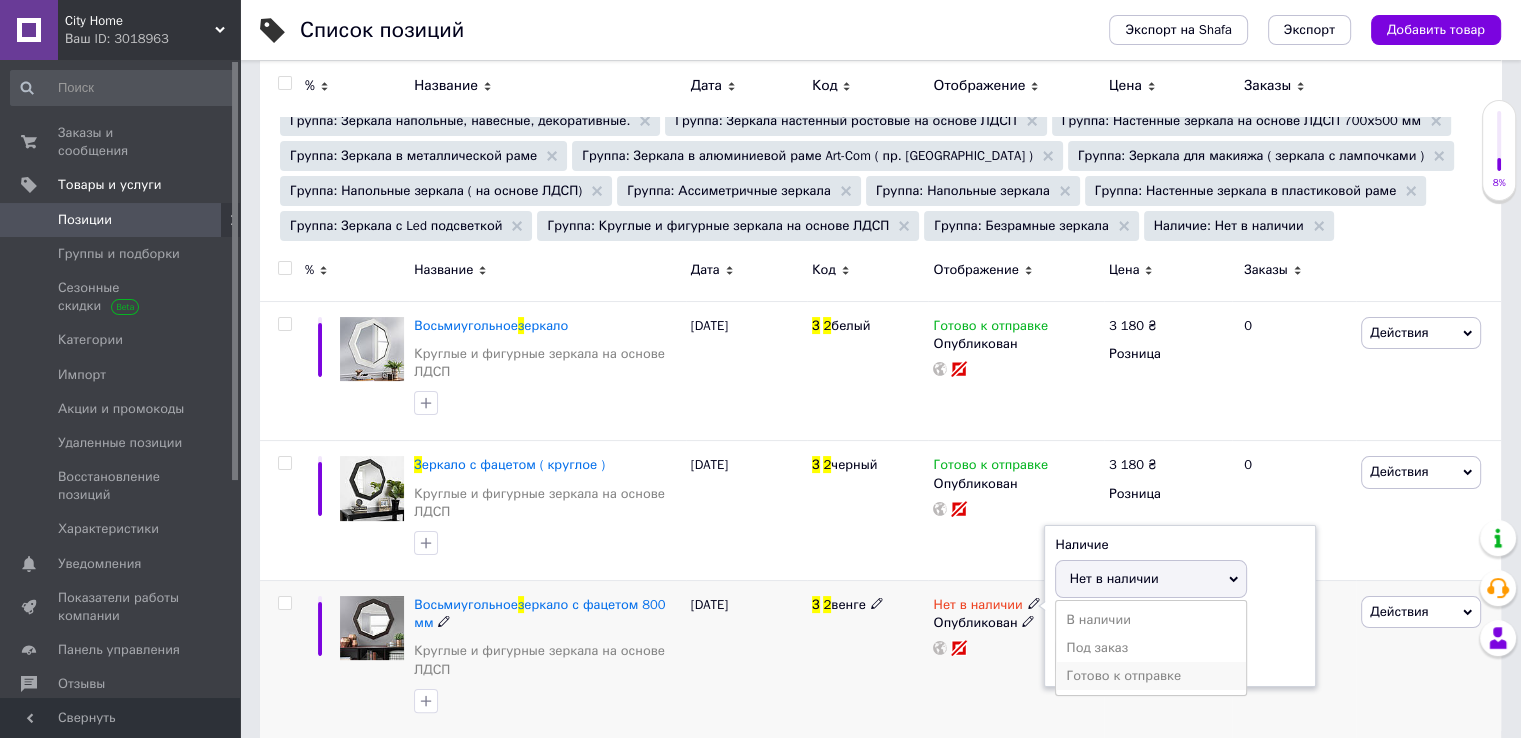 click on "Готово к отправке" at bounding box center (1151, 676) 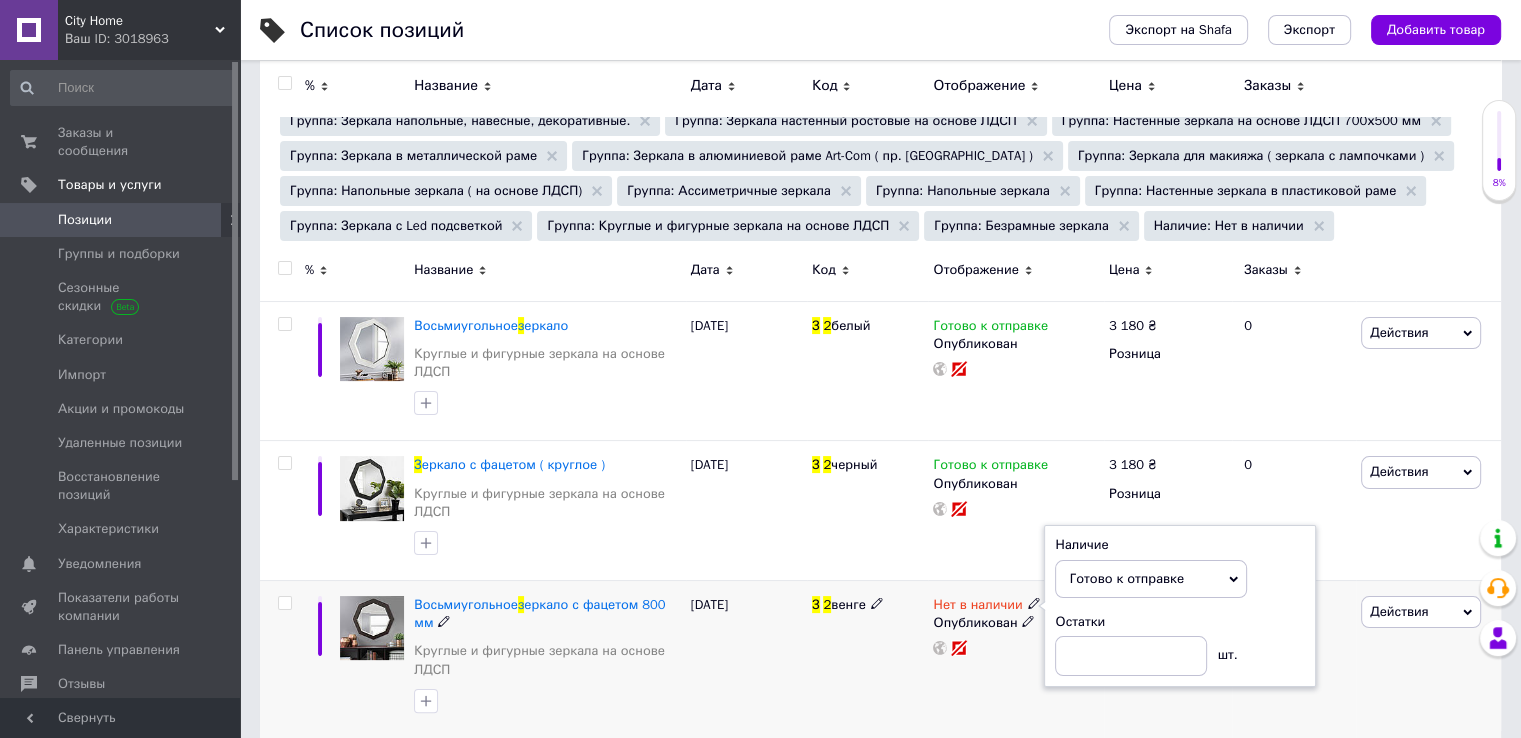 click on "З   2  венге" at bounding box center [867, 658] 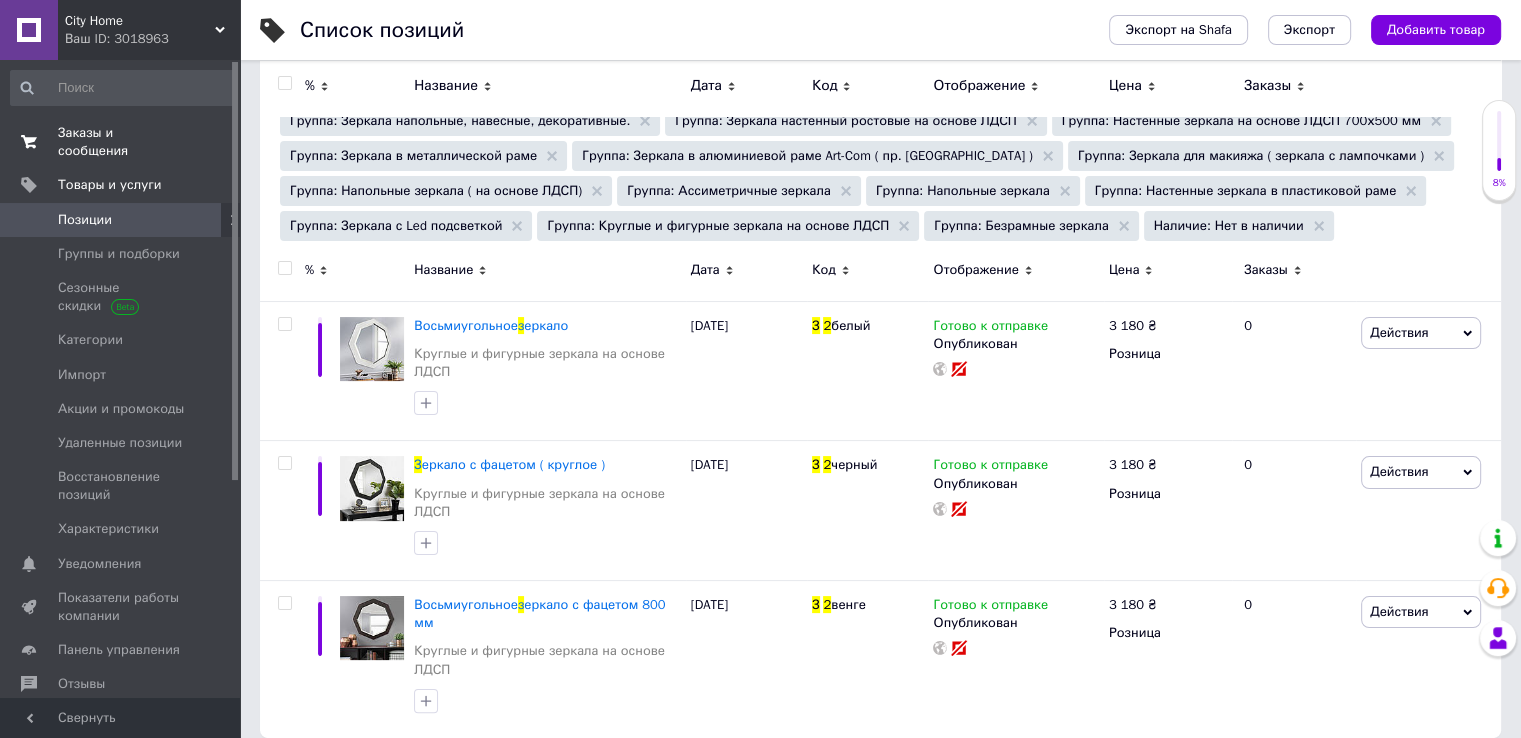 click on "Заказы и сообщения" at bounding box center (121, 142) 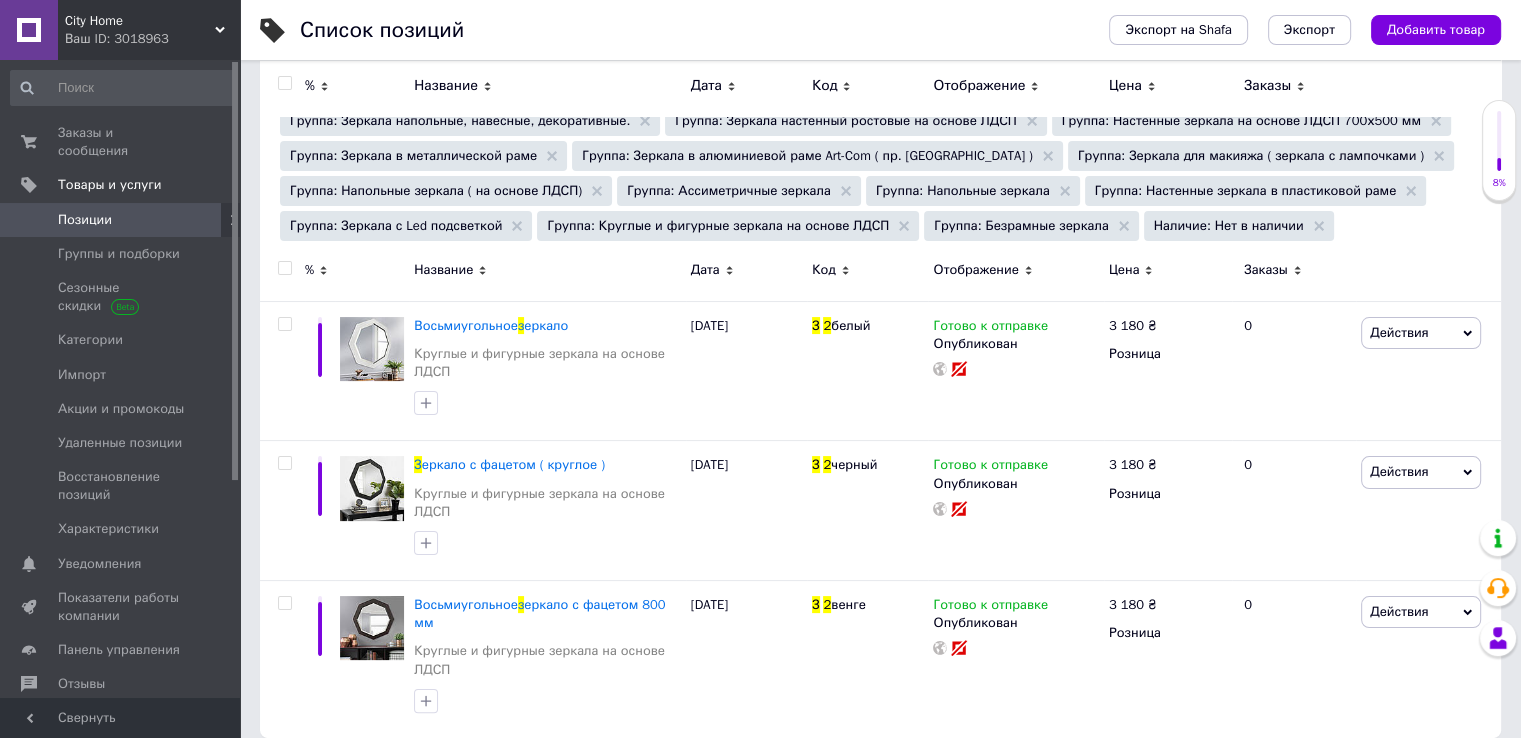 scroll, scrollTop: 0, scrollLeft: 0, axis: both 